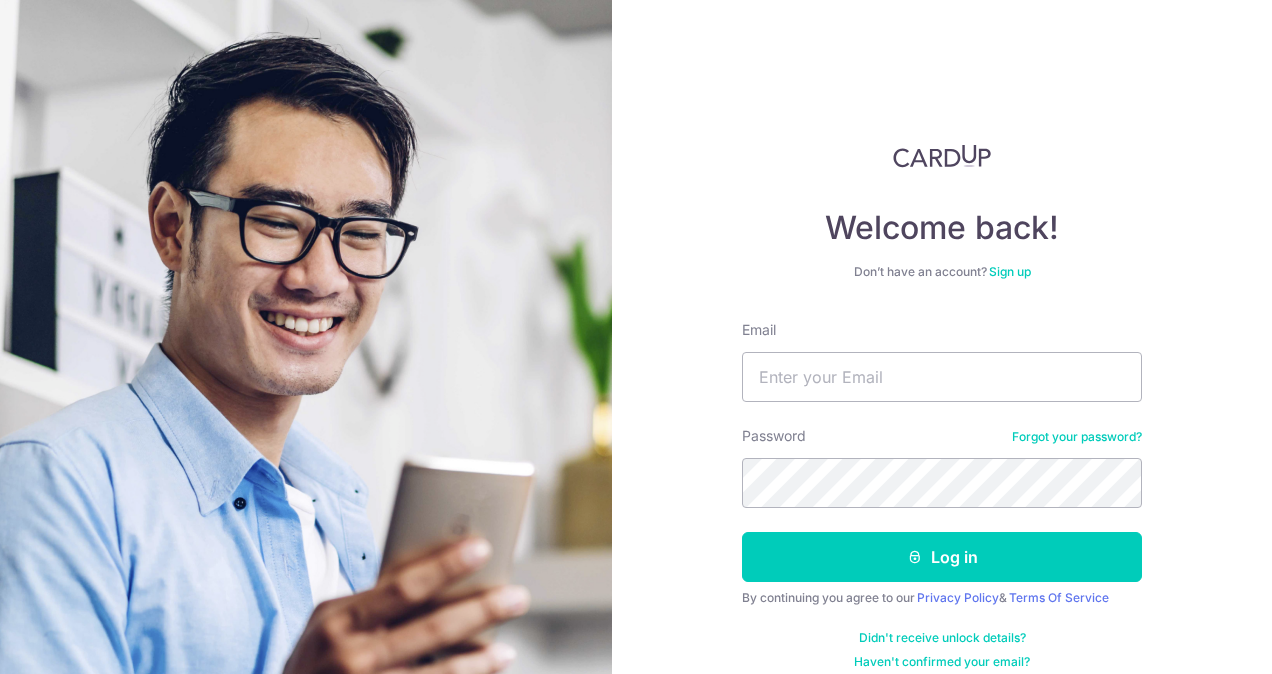 scroll, scrollTop: 0, scrollLeft: 0, axis: both 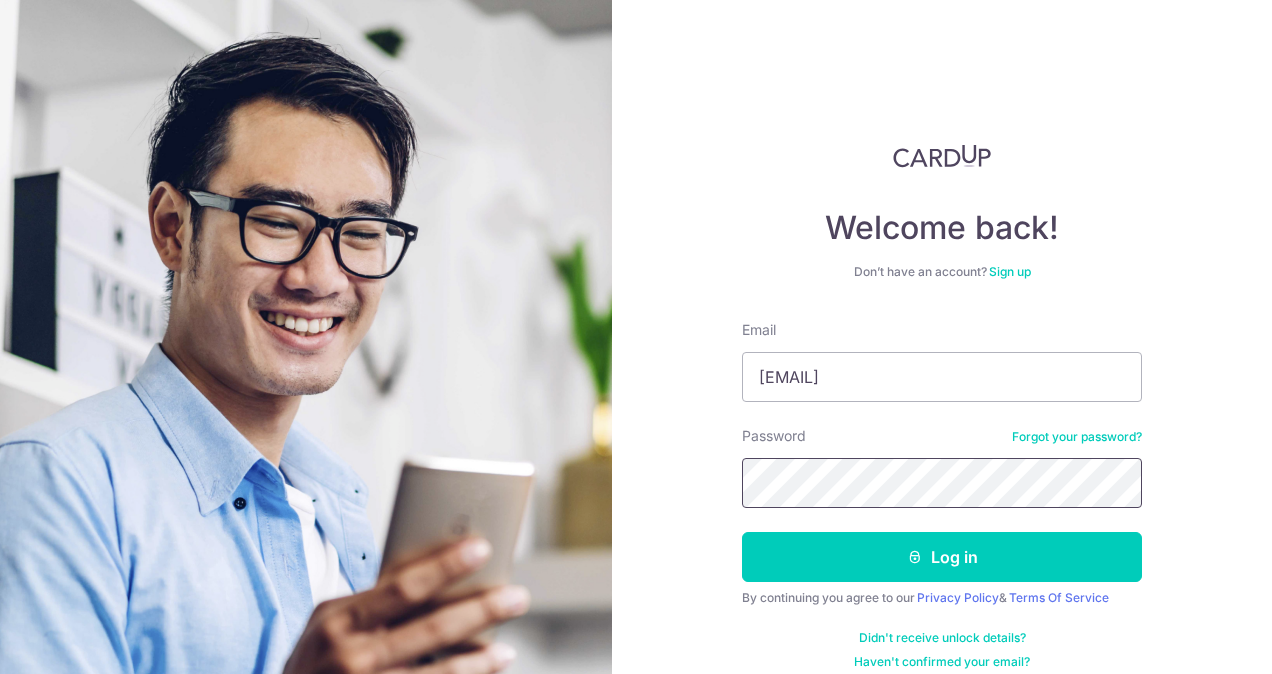 click on "Log in" at bounding box center (942, 557) 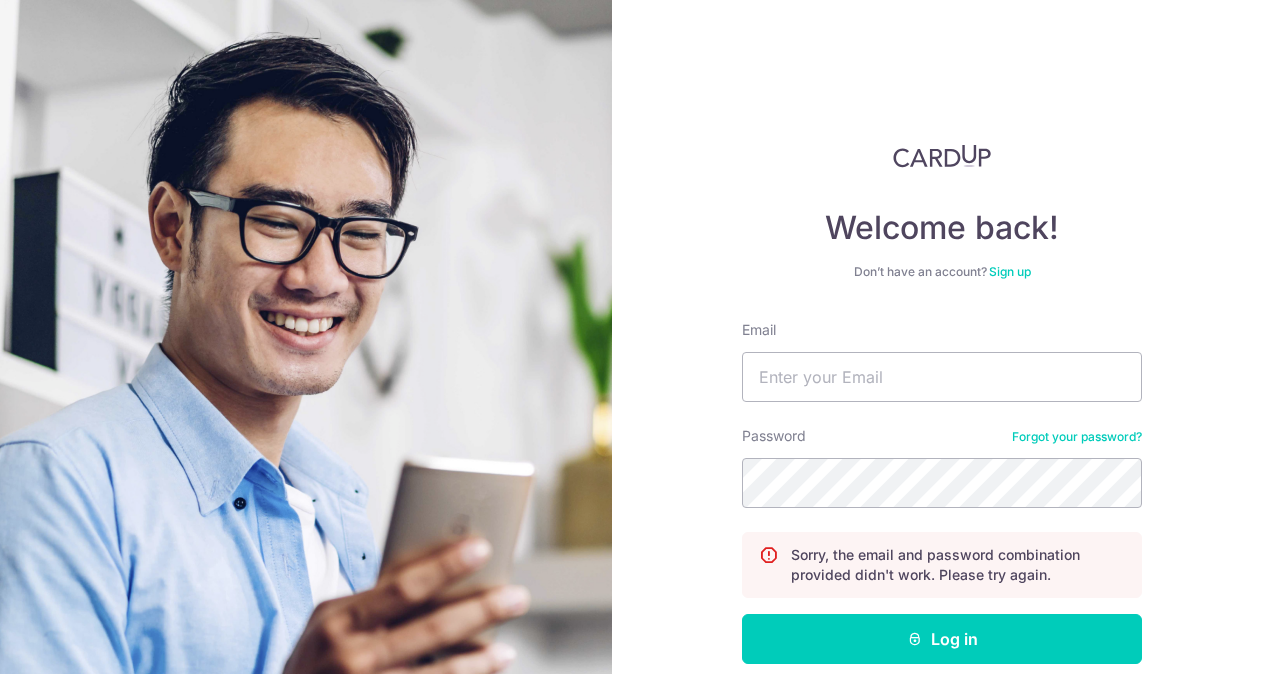scroll, scrollTop: 0, scrollLeft: 0, axis: both 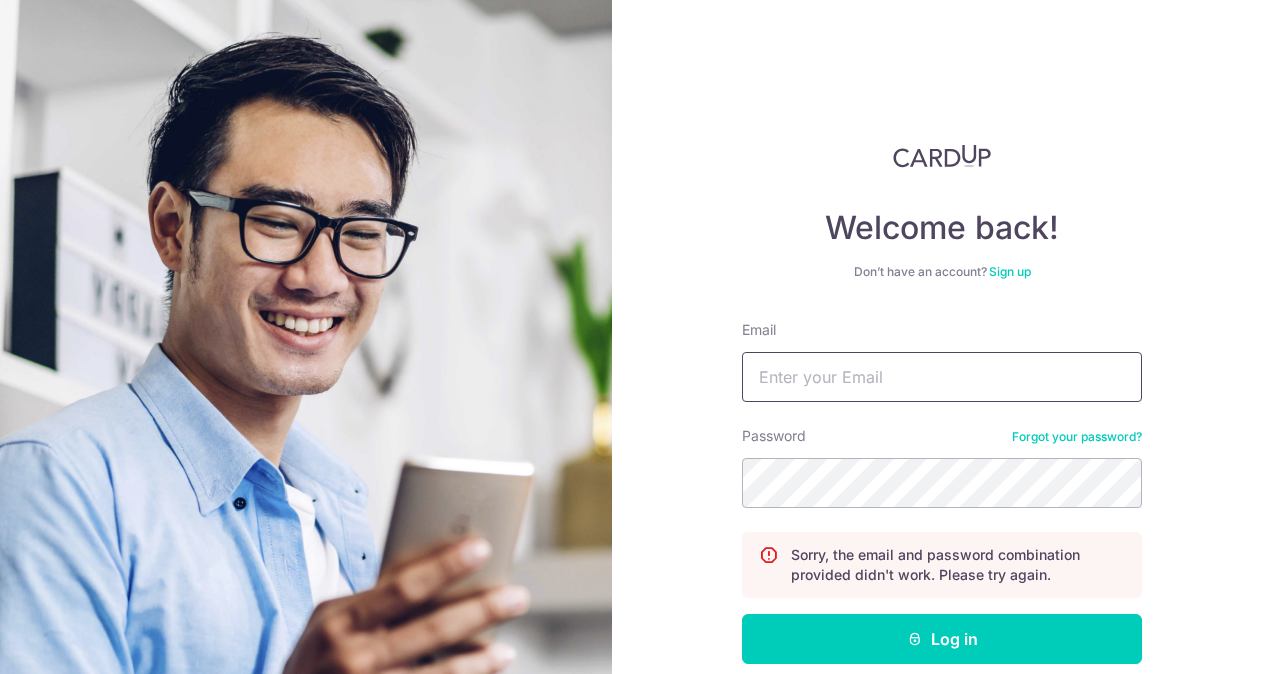 click on "Email" at bounding box center (942, 377) 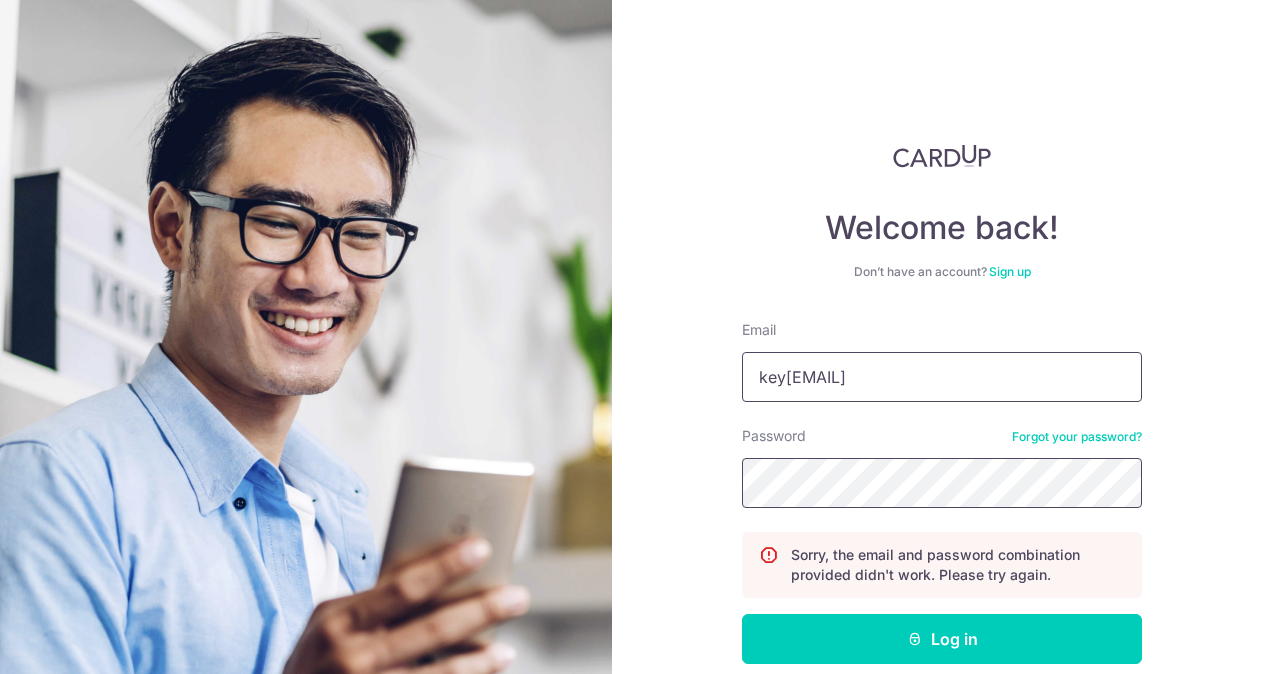 click on "Log in" at bounding box center (942, 639) 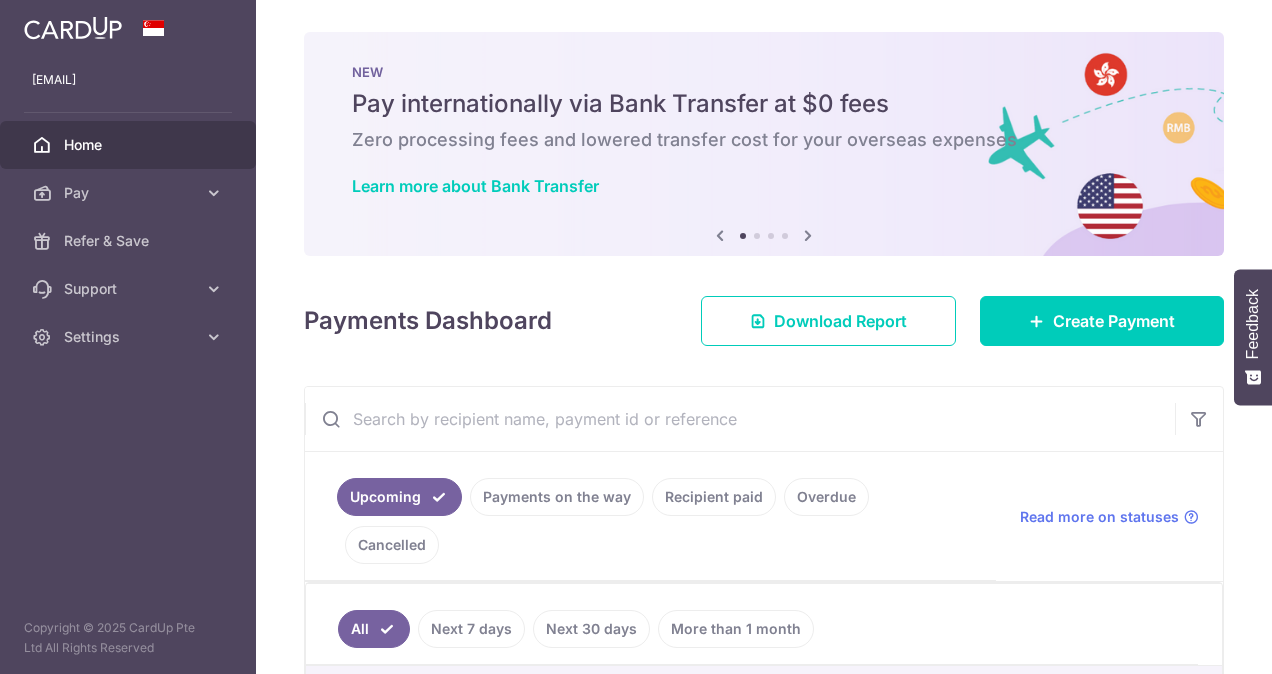 scroll, scrollTop: 0, scrollLeft: 0, axis: both 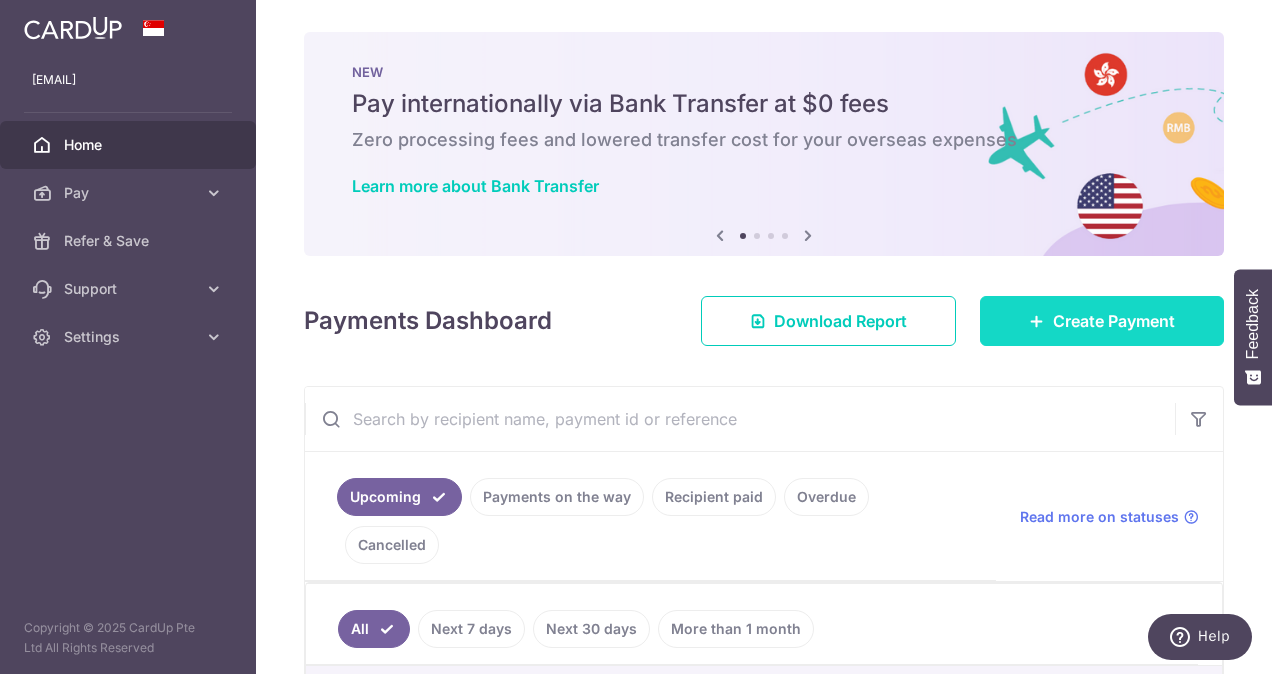 click on "Create Payment" at bounding box center [1102, 321] 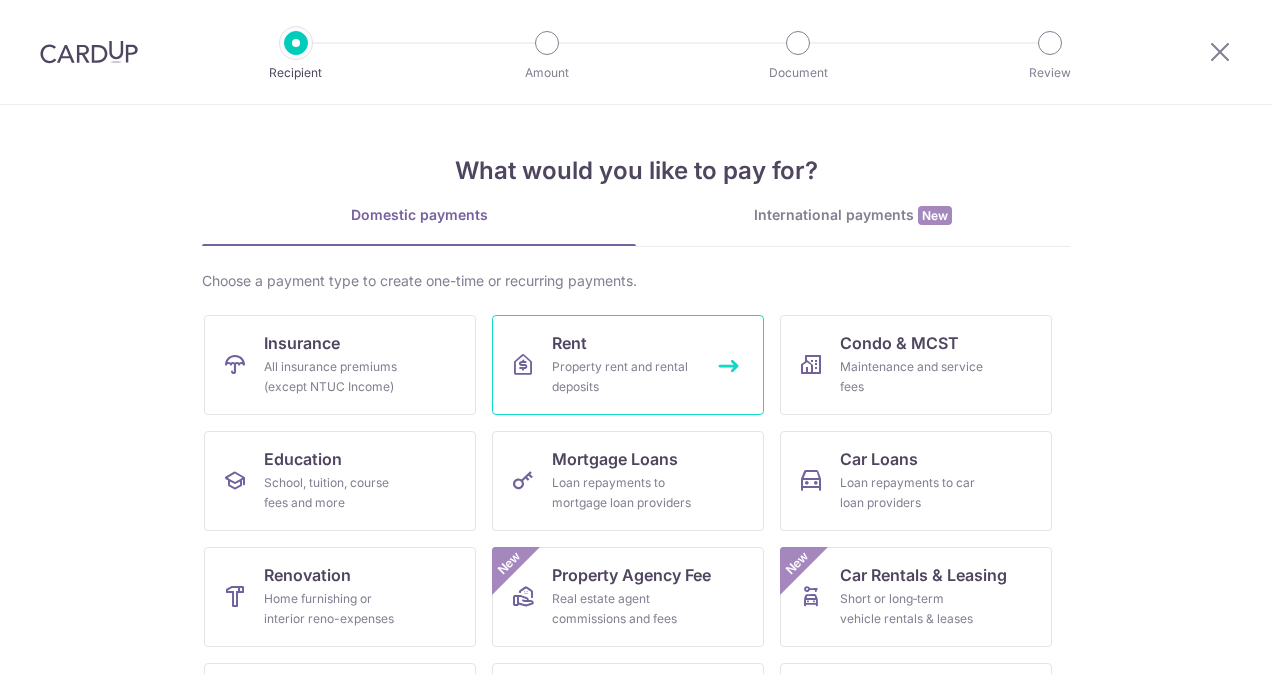 scroll, scrollTop: 0, scrollLeft: 0, axis: both 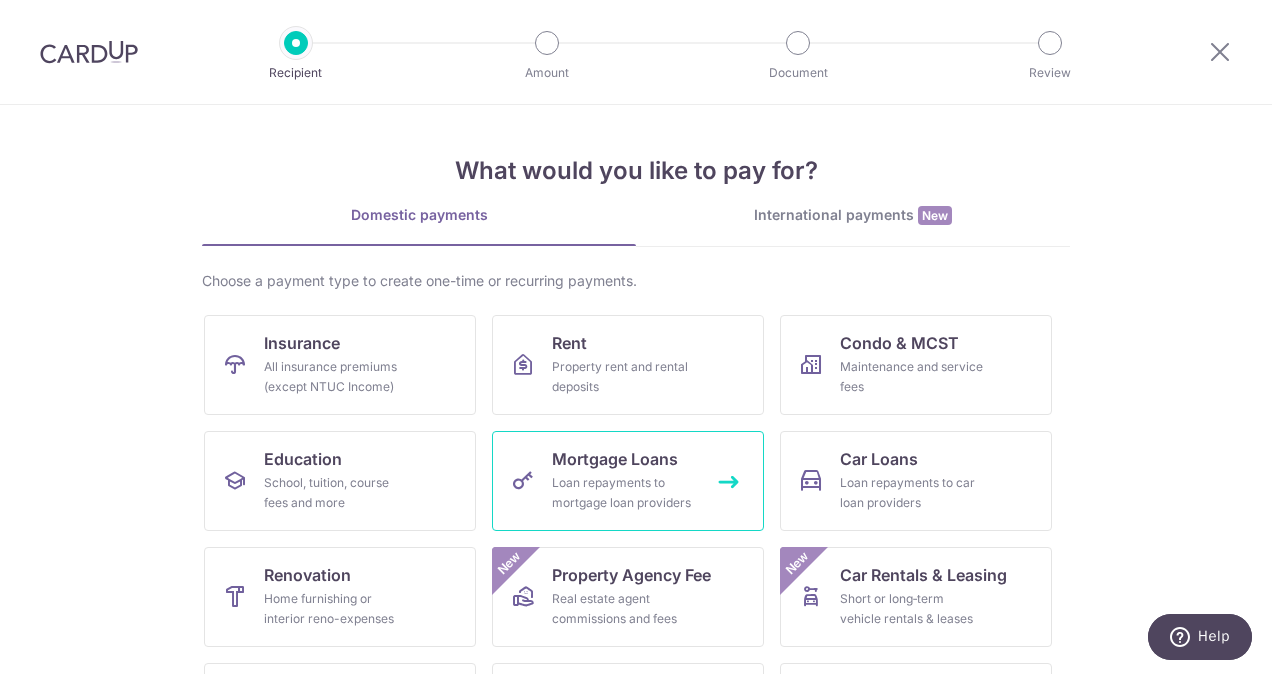 click on "Loan repayments to mortgage loan providers" at bounding box center (624, 493) 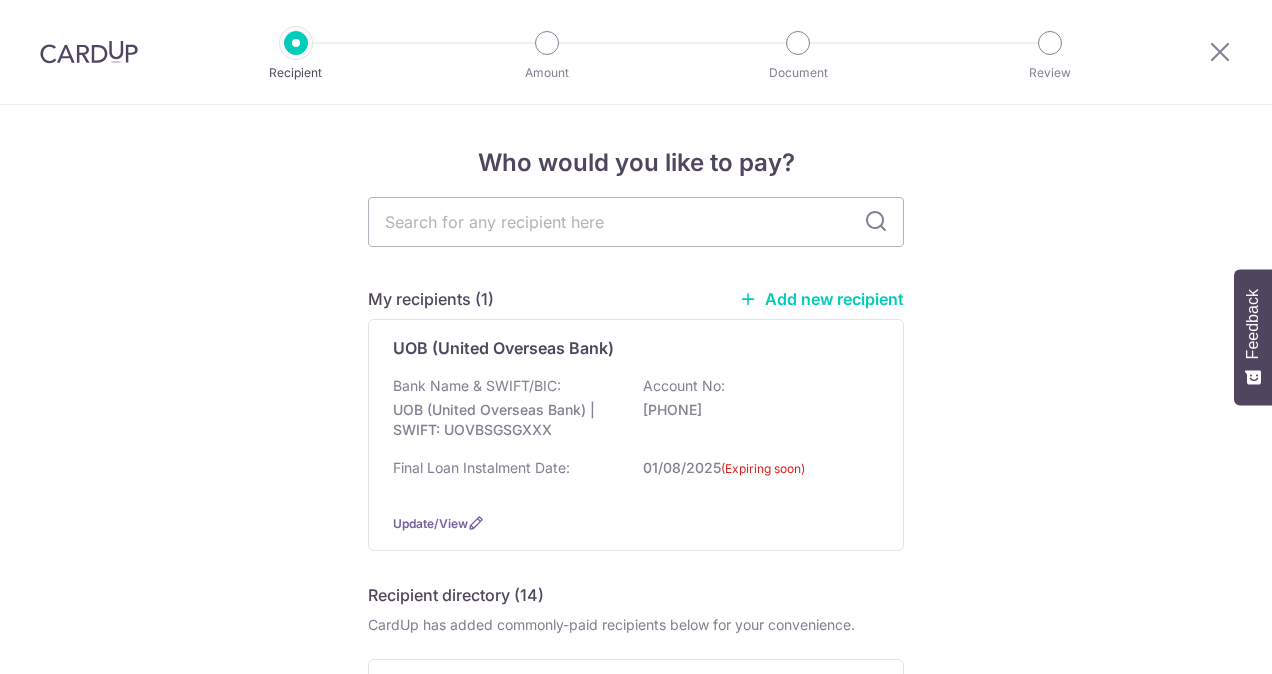 scroll, scrollTop: 0, scrollLeft: 0, axis: both 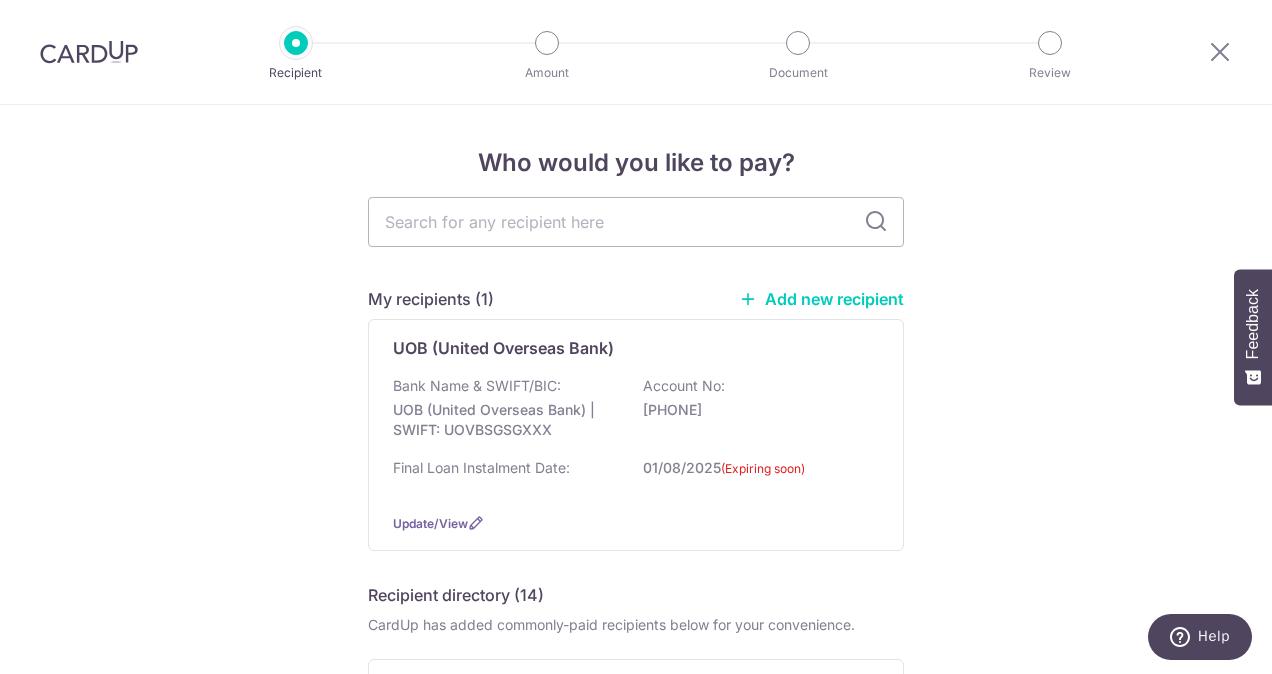 click on "My recipients (1)
Add new recipient
UOB (United Overseas Bank)
Bank Name & SWIFT/BIC:
UOB (United Overseas Bank) | SWIFT: UOB S G S G X X X
Account No:
[ACCOUNT_NUMBER]
Final Loan Instalment Date:
[DATE]
(Expiring soon)
Update/View
Recipient directory (14)
CardUp has added commonly-paid recipients below for your convenience.
Bank of China
CIMB" at bounding box center (636, 822) 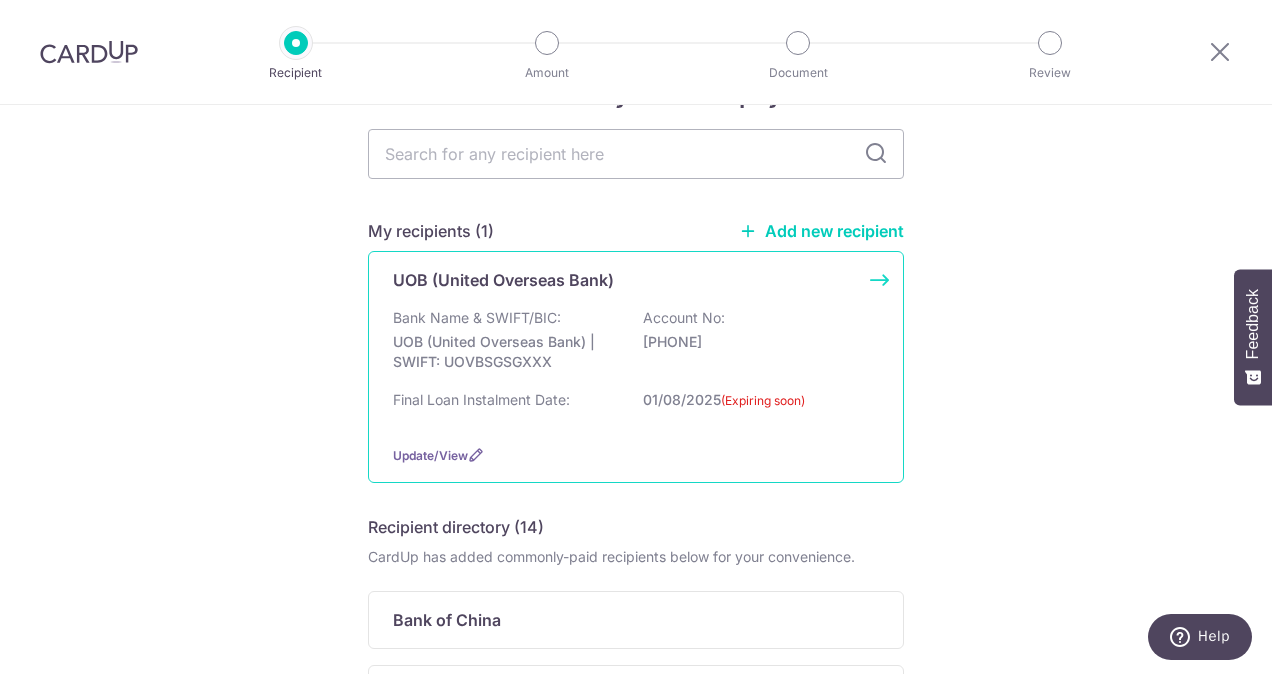 scroll, scrollTop: 100, scrollLeft: 0, axis: vertical 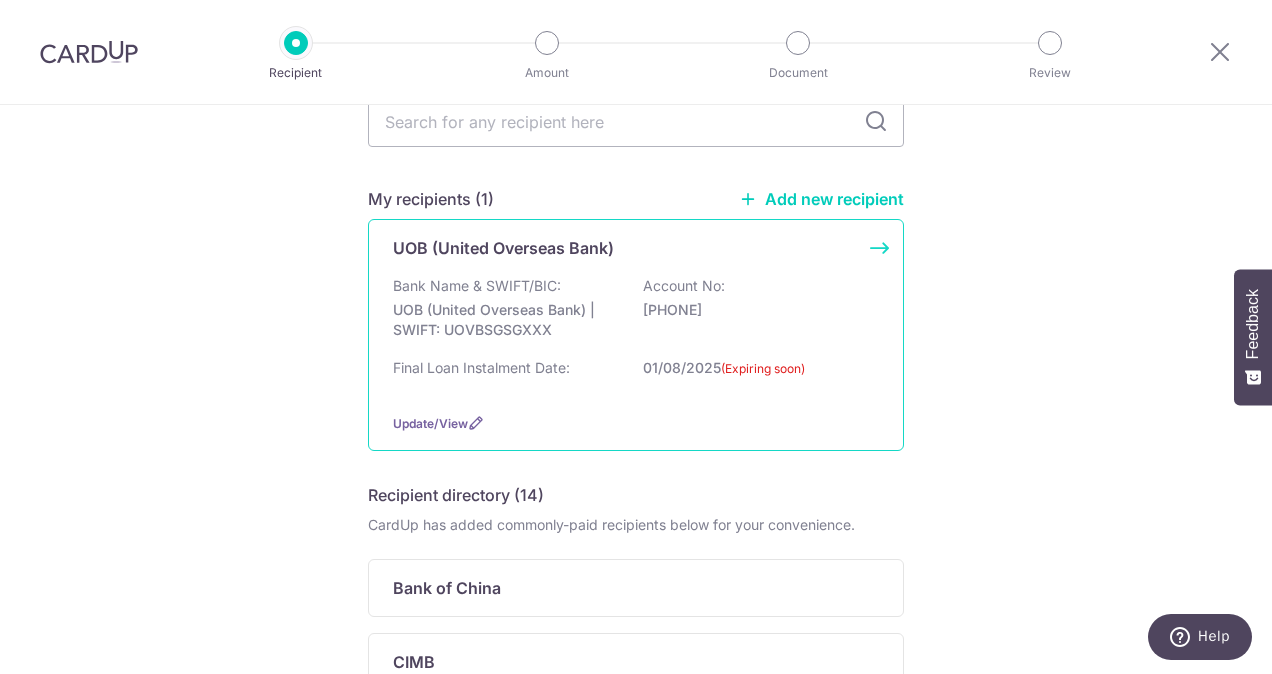 click on "Final Loan Instalment Date:
01/08/2025
(Expiring soon)" at bounding box center [636, 377] 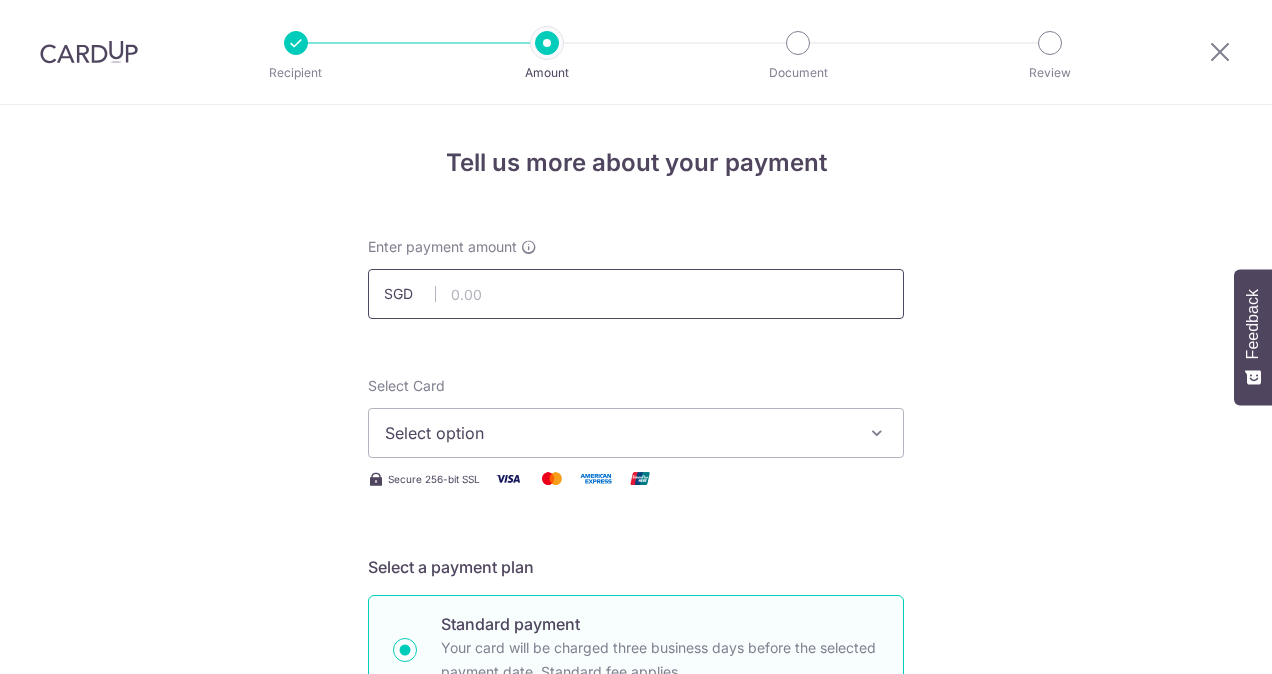 scroll, scrollTop: 0, scrollLeft: 0, axis: both 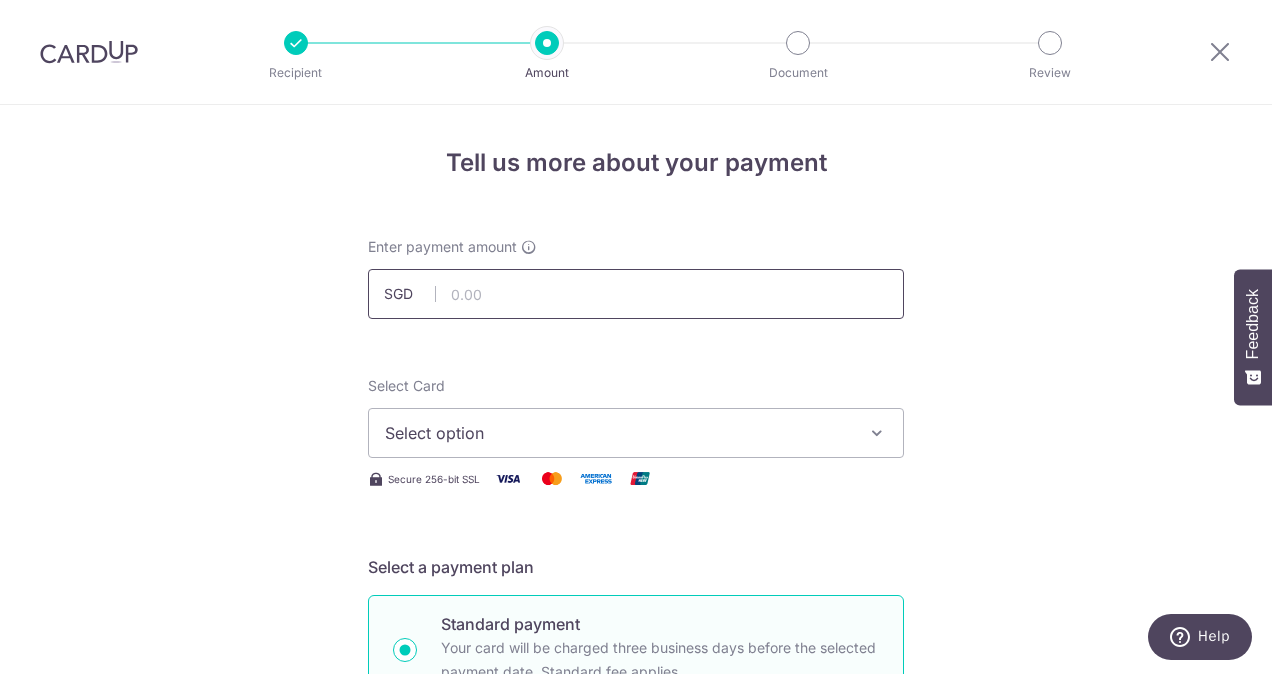 click at bounding box center [636, 294] 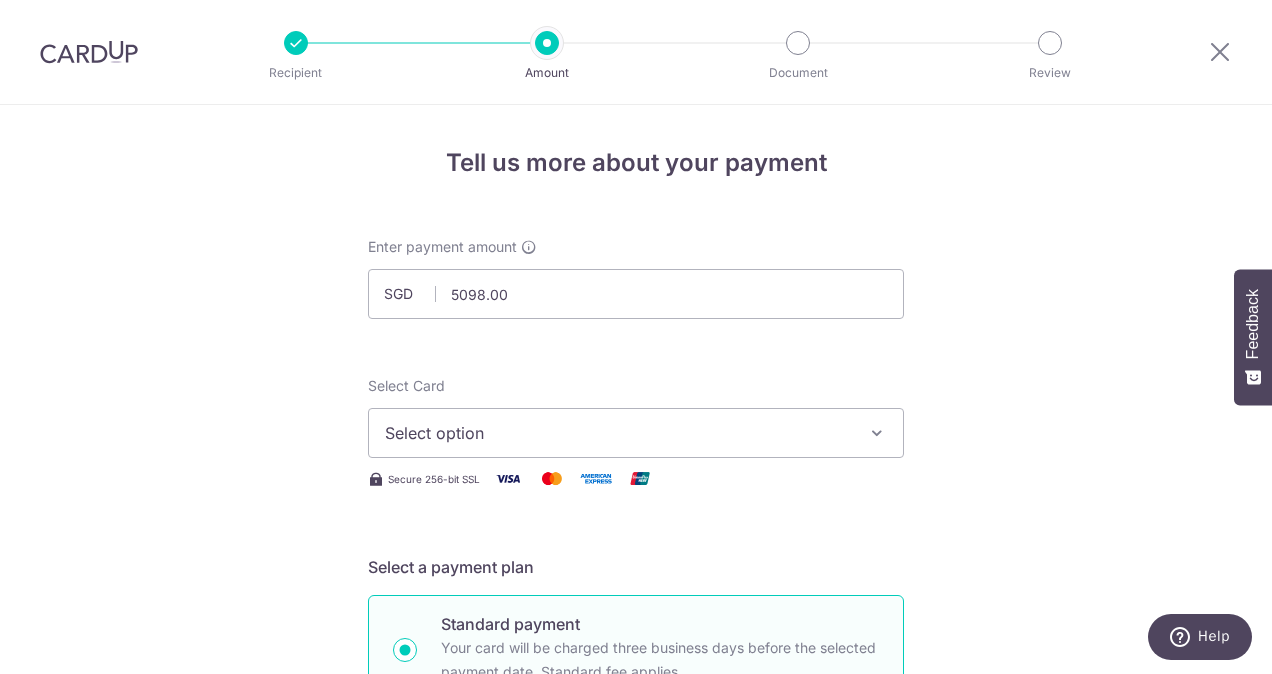 type on "5,098.00" 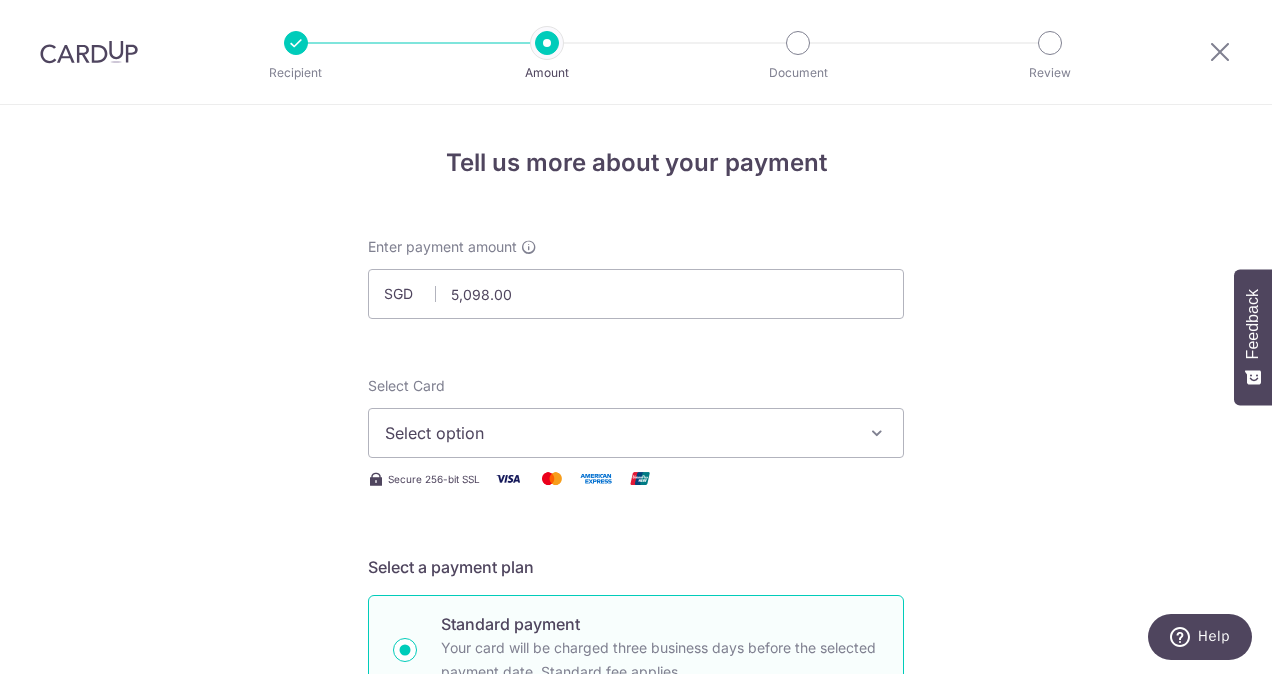 click on "Select option" at bounding box center (618, 433) 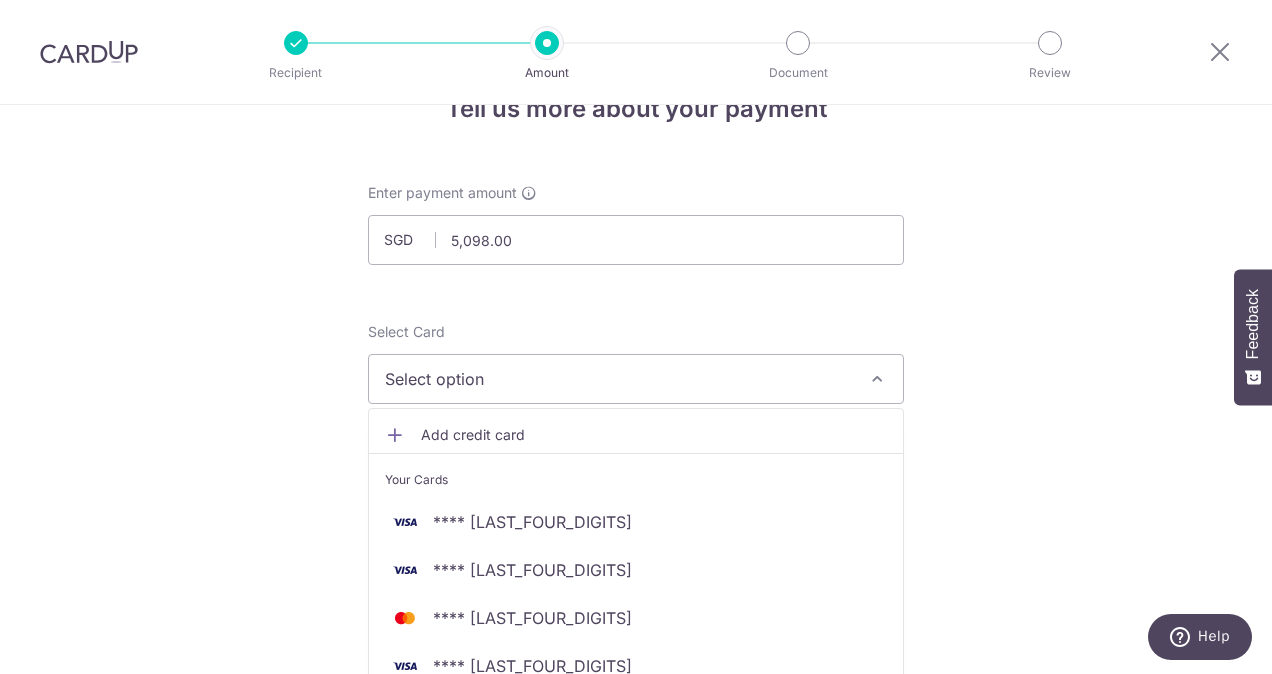 scroll, scrollTop: 100, scrollLeft: 0, axis: vertical 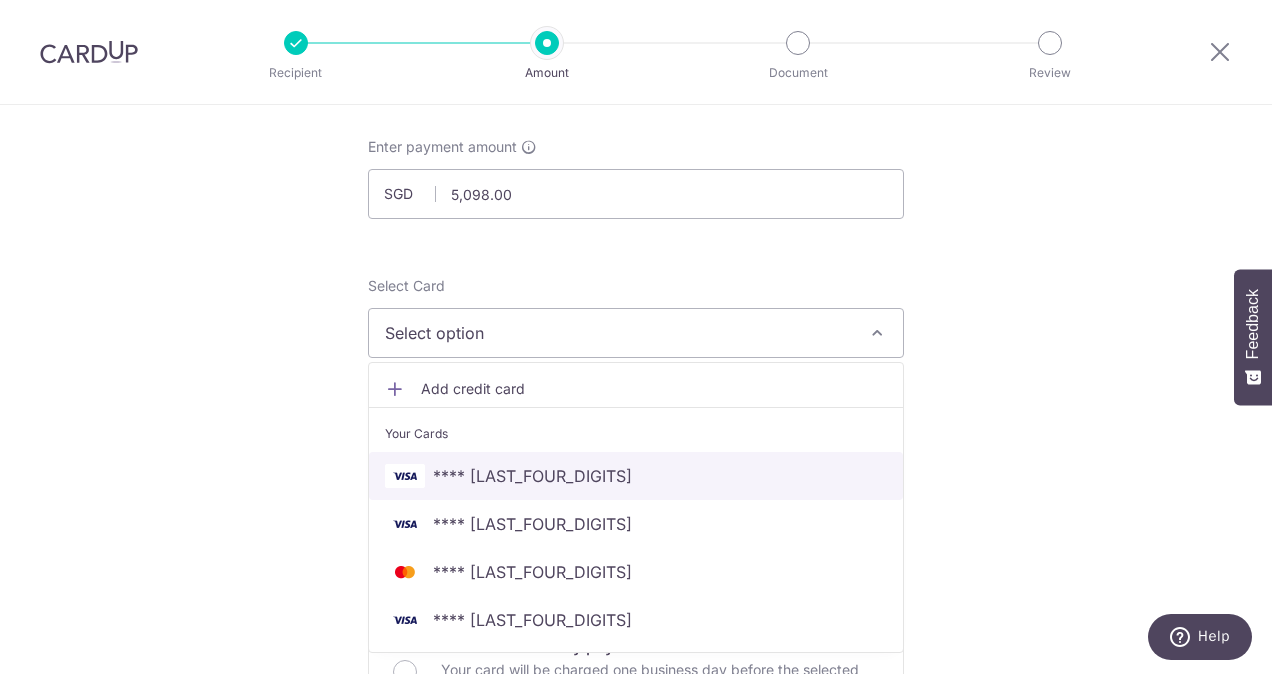 click on "**** 0091" at bounding box center (636, 476) 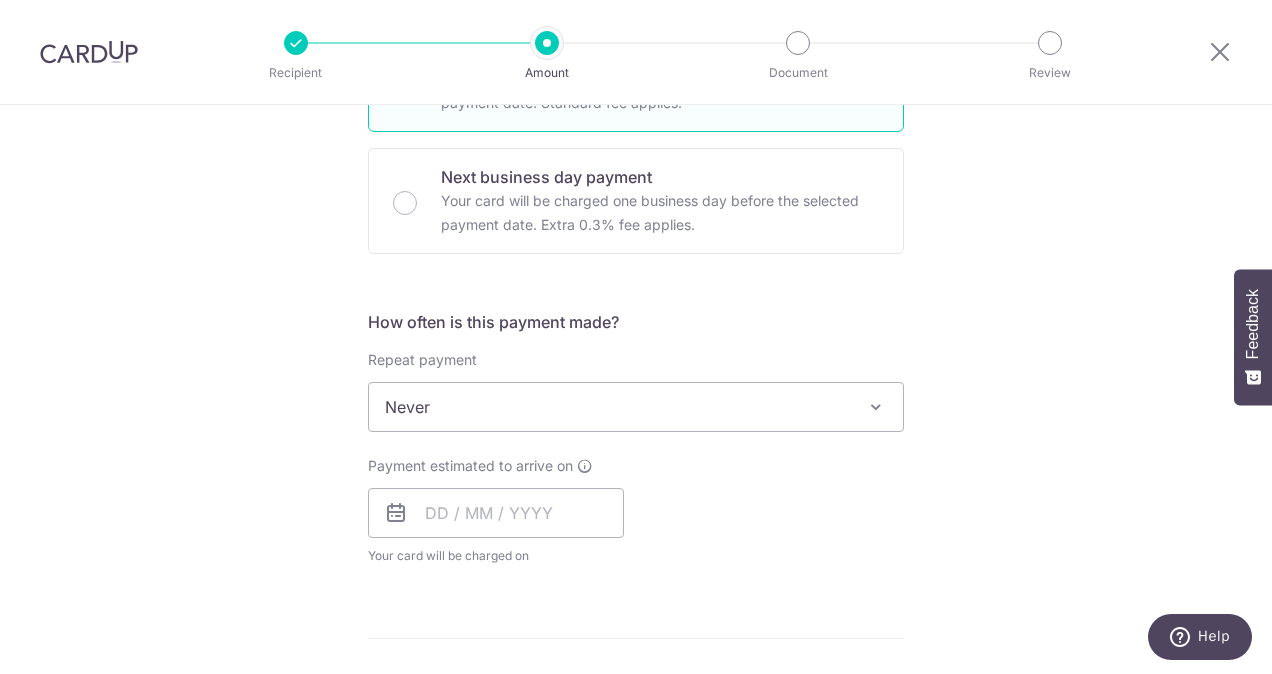 scroll, scrollTop: 600, scrollLeft: 0, axis: vertical 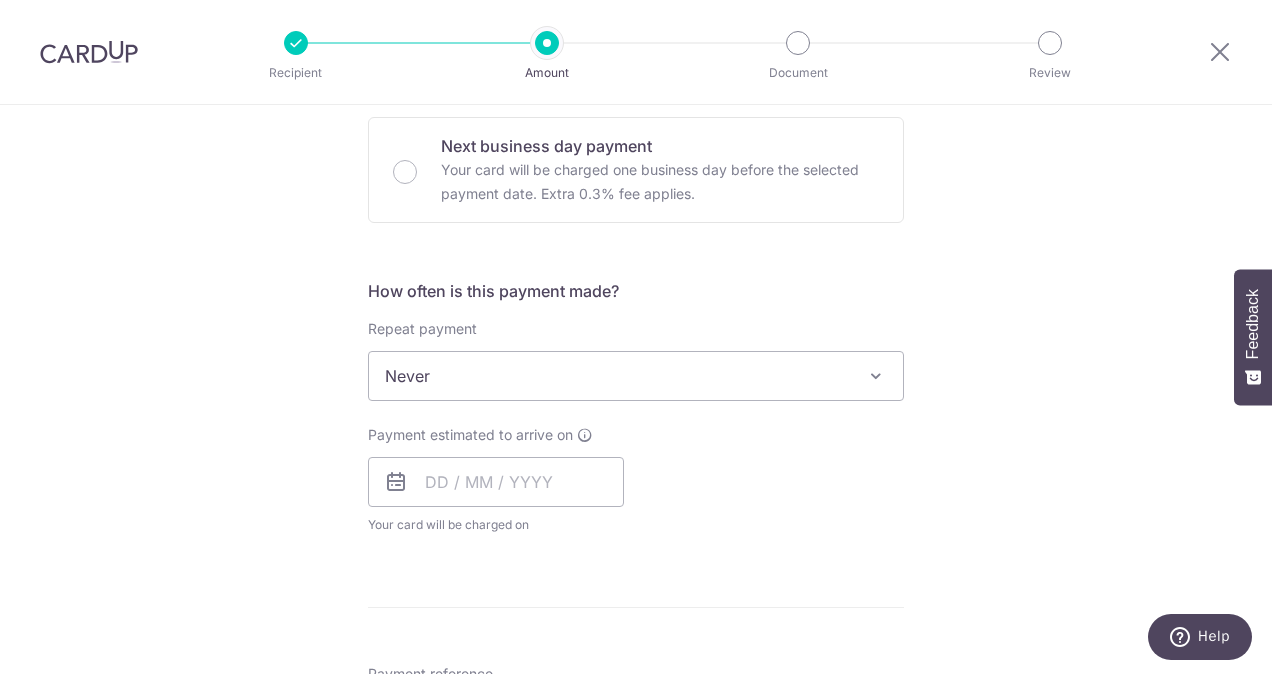 click on "Never" at bounding box center [636, 376] 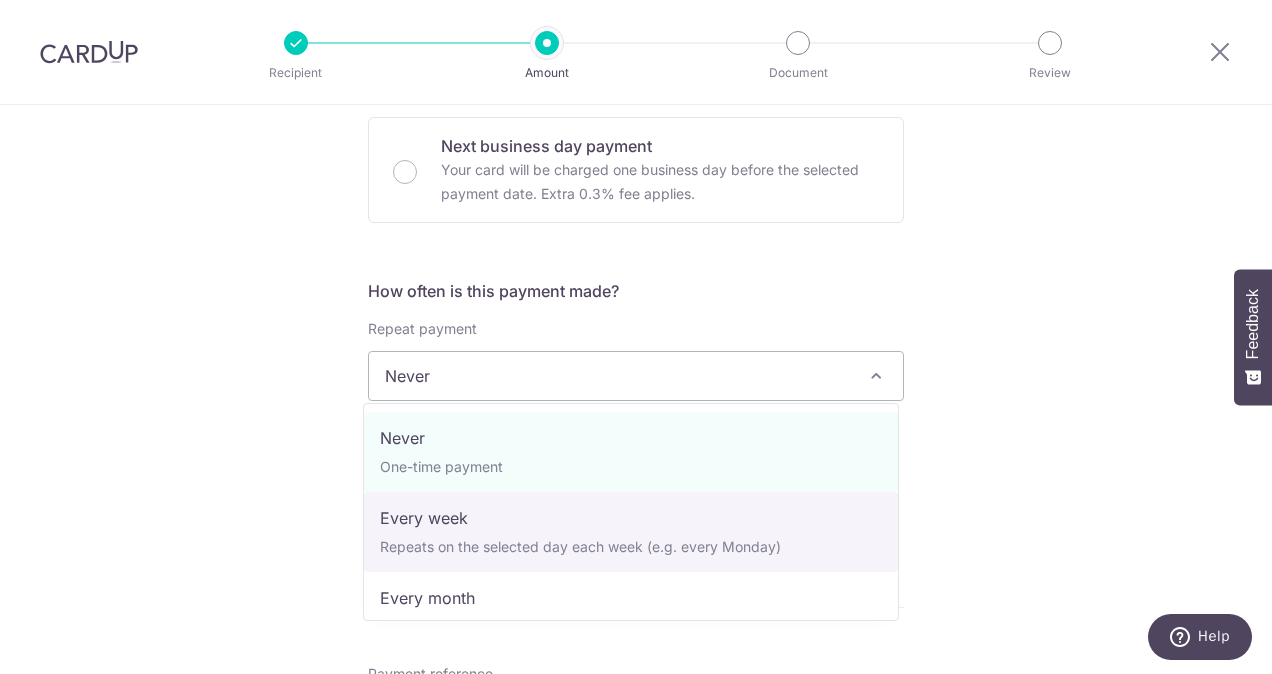 scroll, scrollTop: 100, scrollLeft: 0, axis: vertical 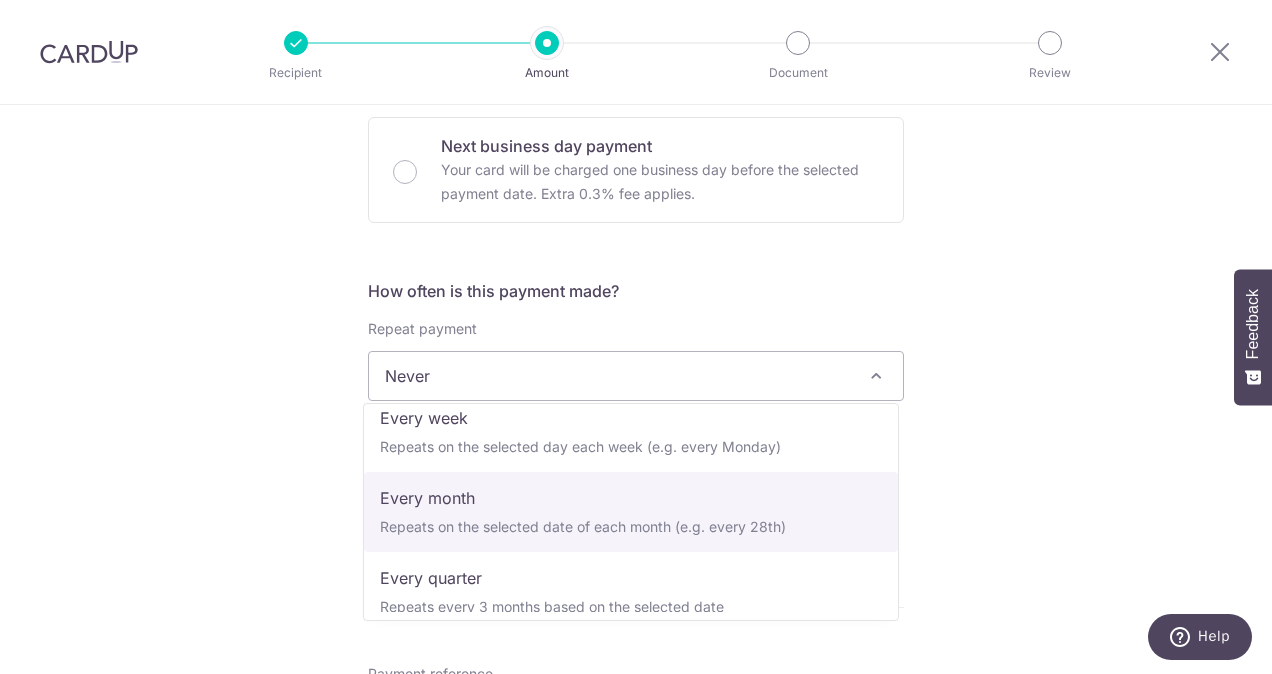 select on "3" 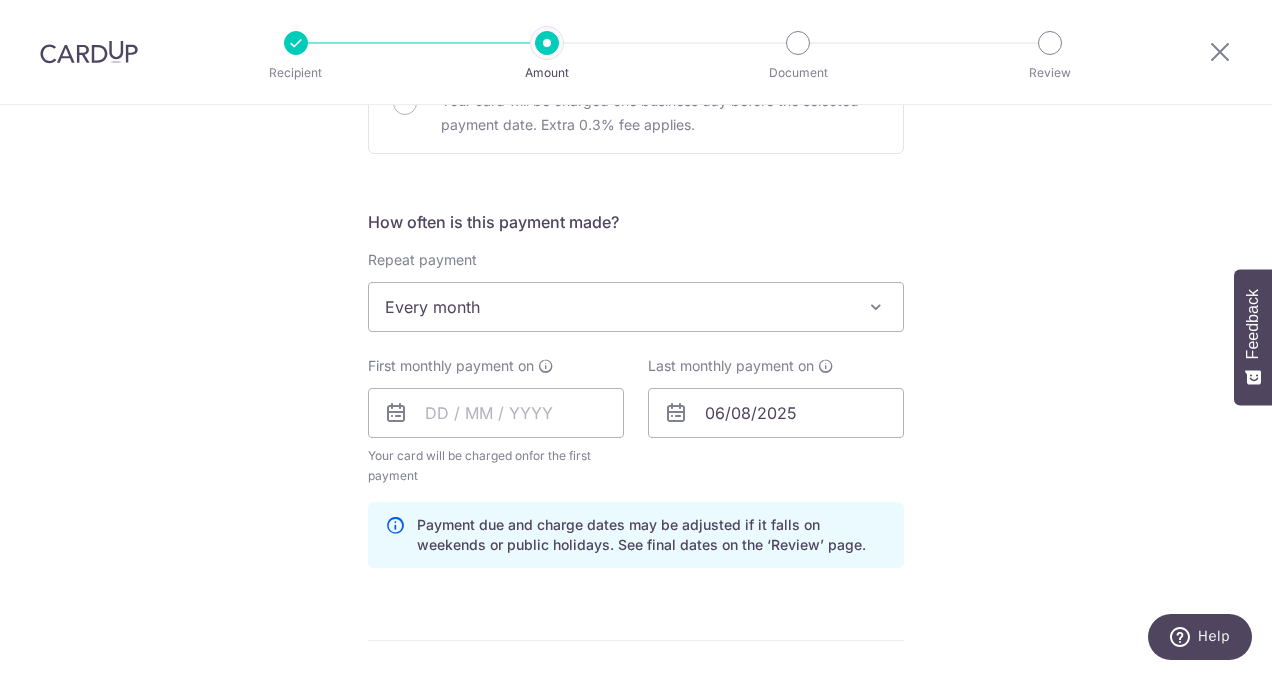 scroll, scrollTop: 700, scrollLeft: 0, axis: vertical 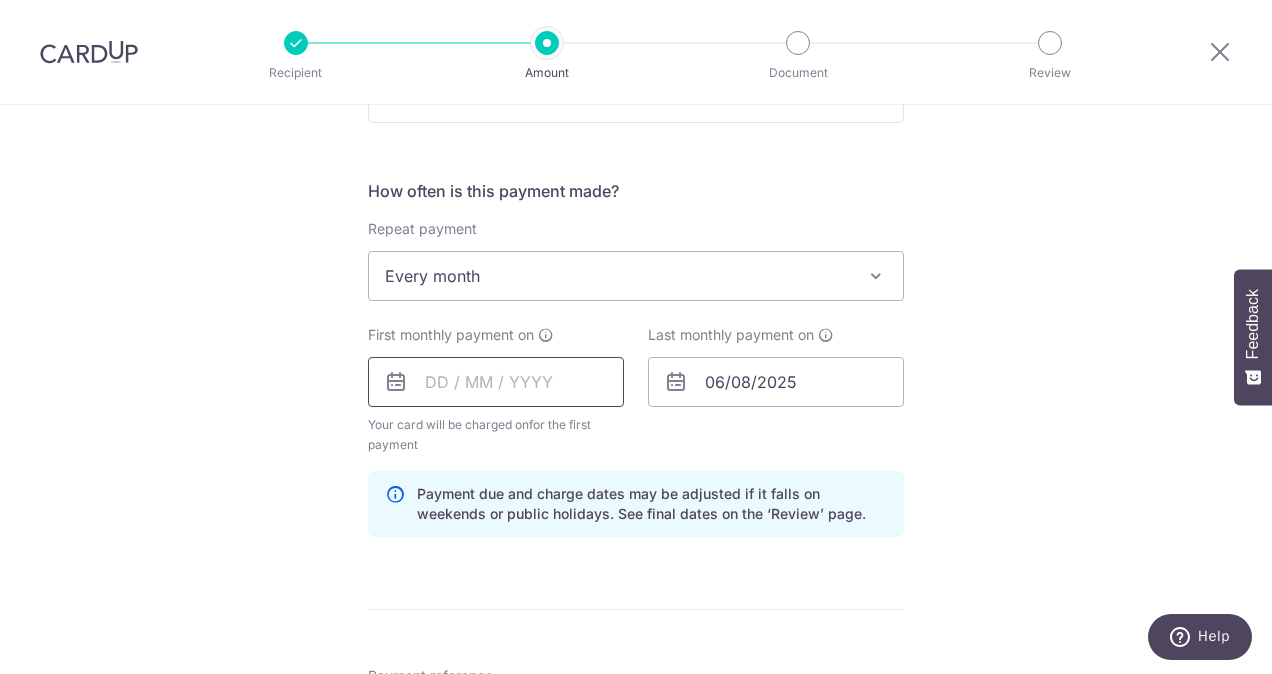 click at bounding box center (496, 382) 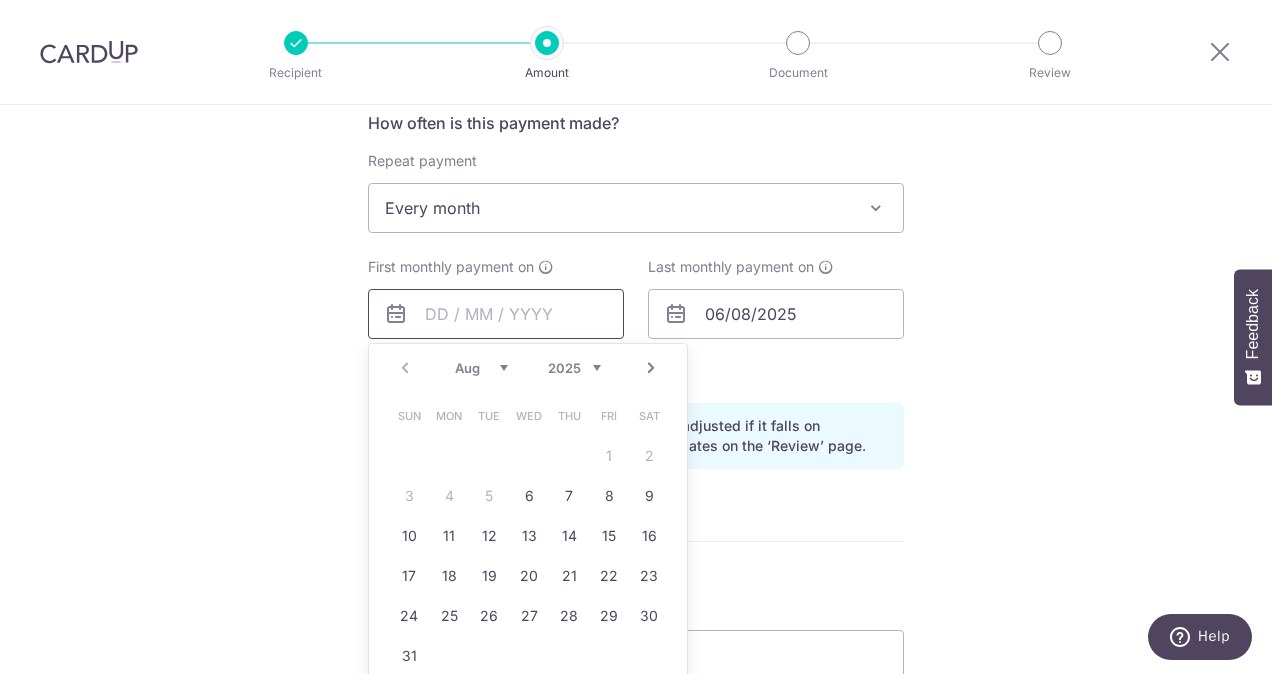 scroll, scrollTop: 800, scrollLeft: 0, axis: vertical 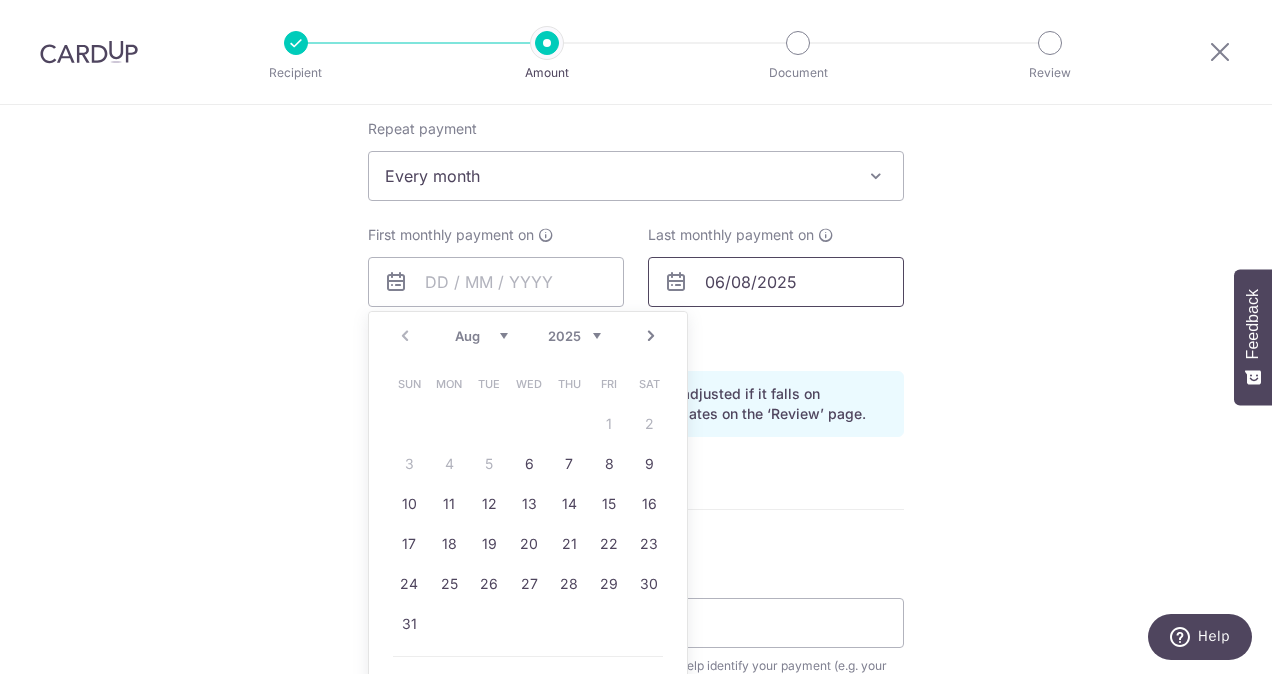click on "06/08/2025" at bounding box center (776, 282) 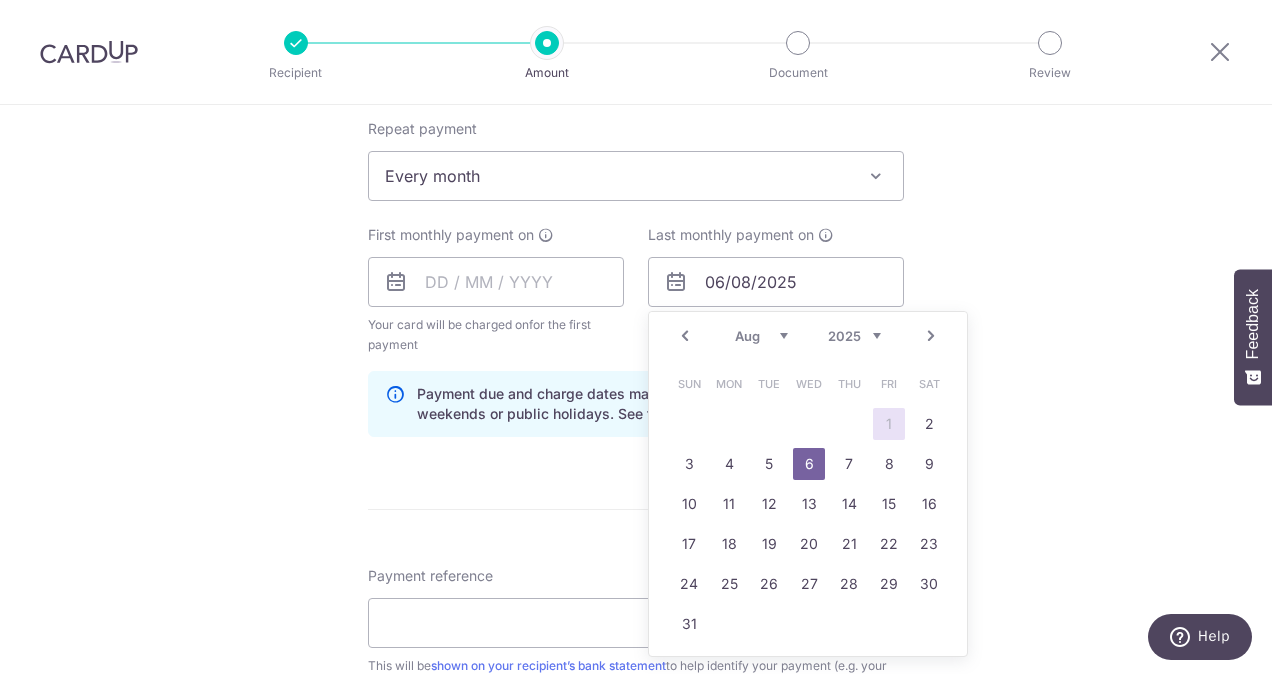 click on "Next" at bounding box center (931, 336) 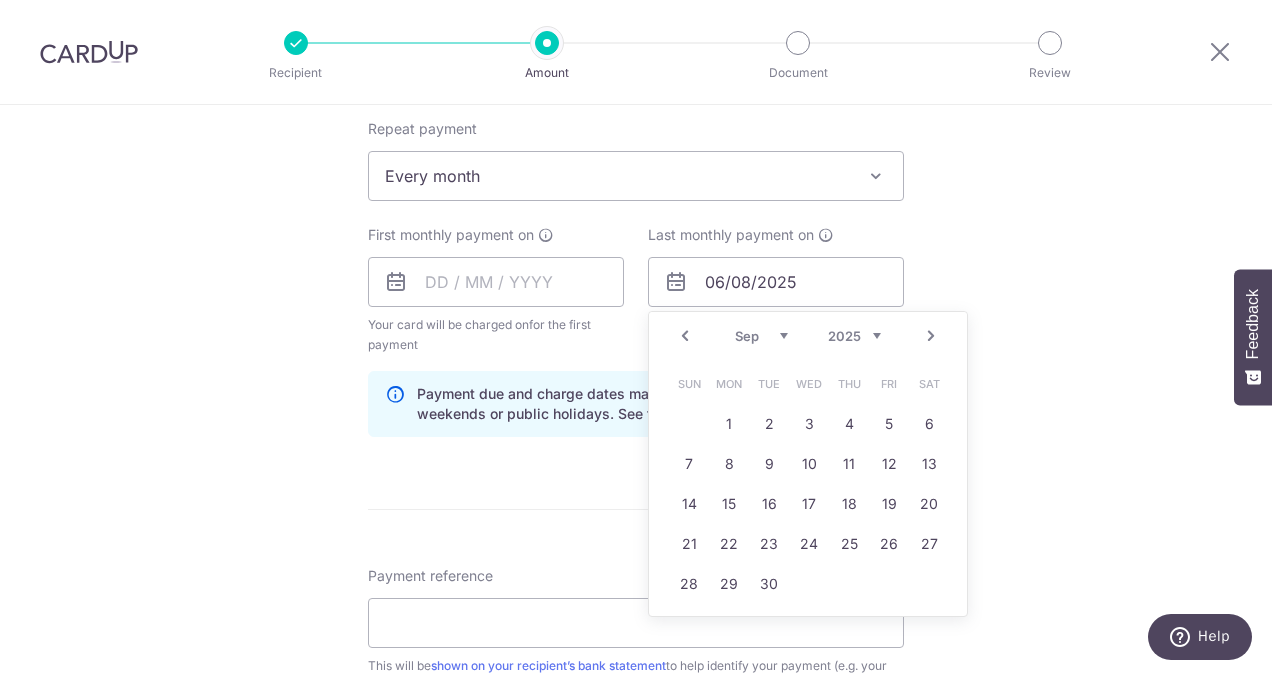 click on "2024 2025 2026 2027 2028 2029 2030 2031 2032 2033 2034 2035" at bounding box center [854, 336] 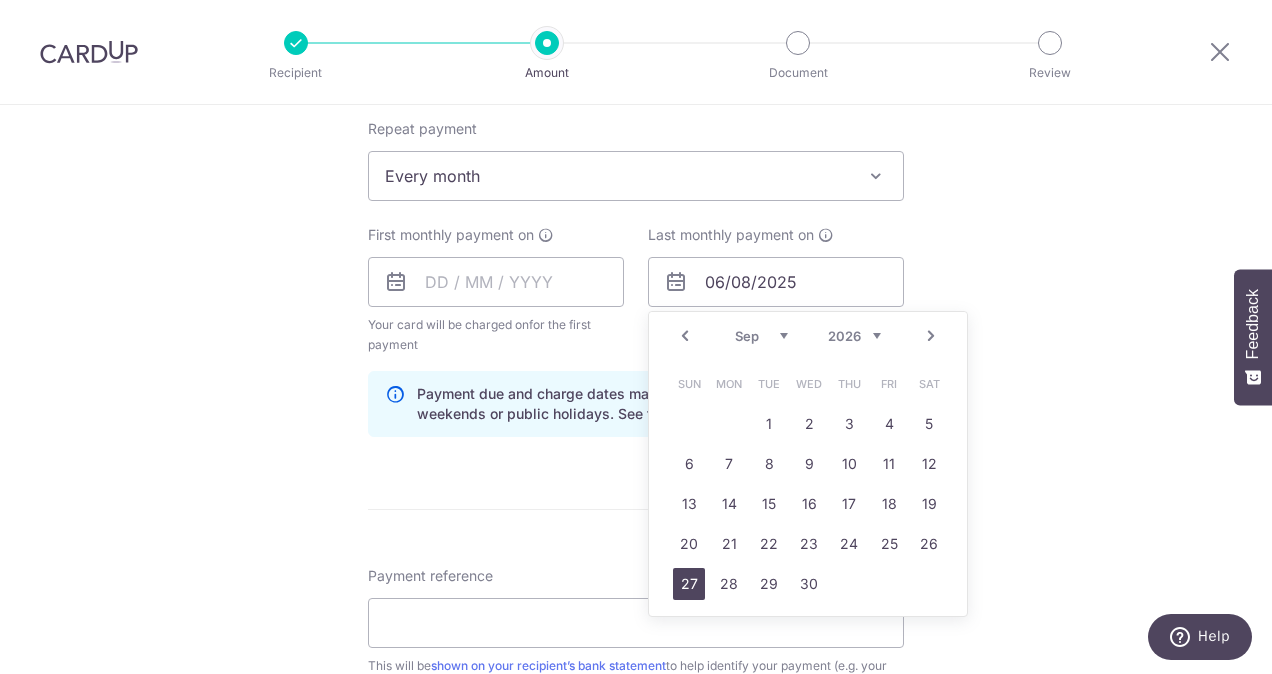 click on "27" at bounding box center [689, 584] 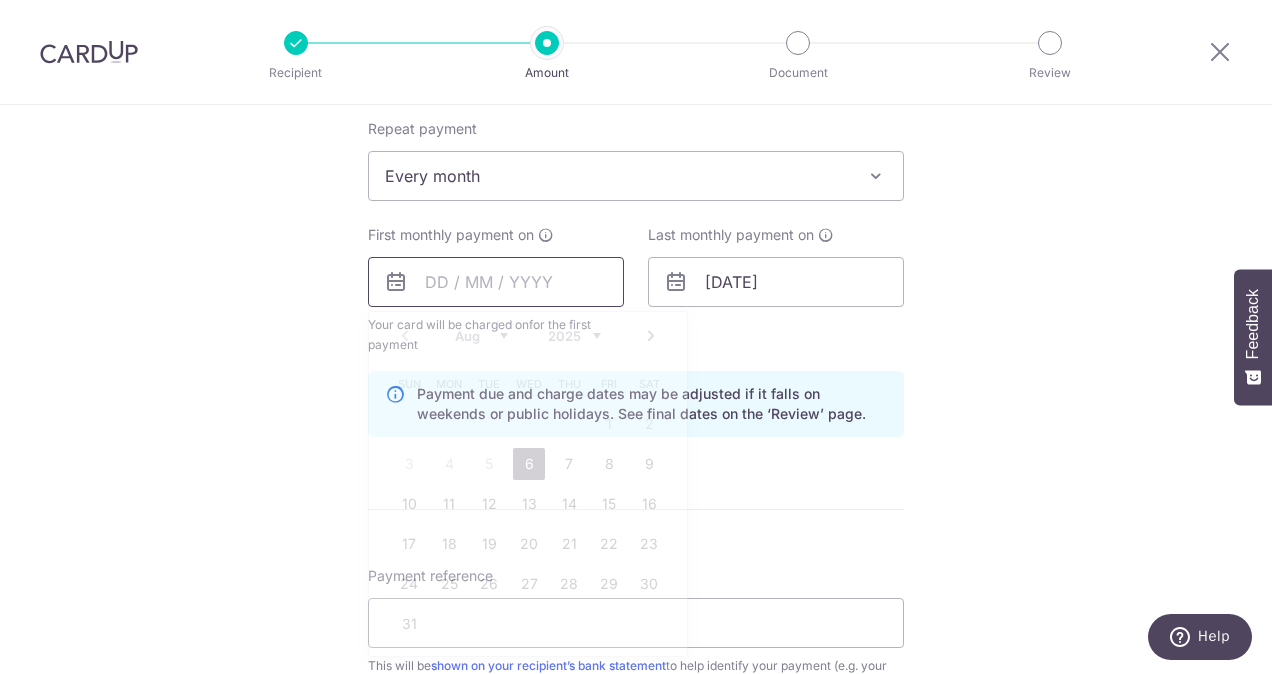 click at bounding box center [496, 282] 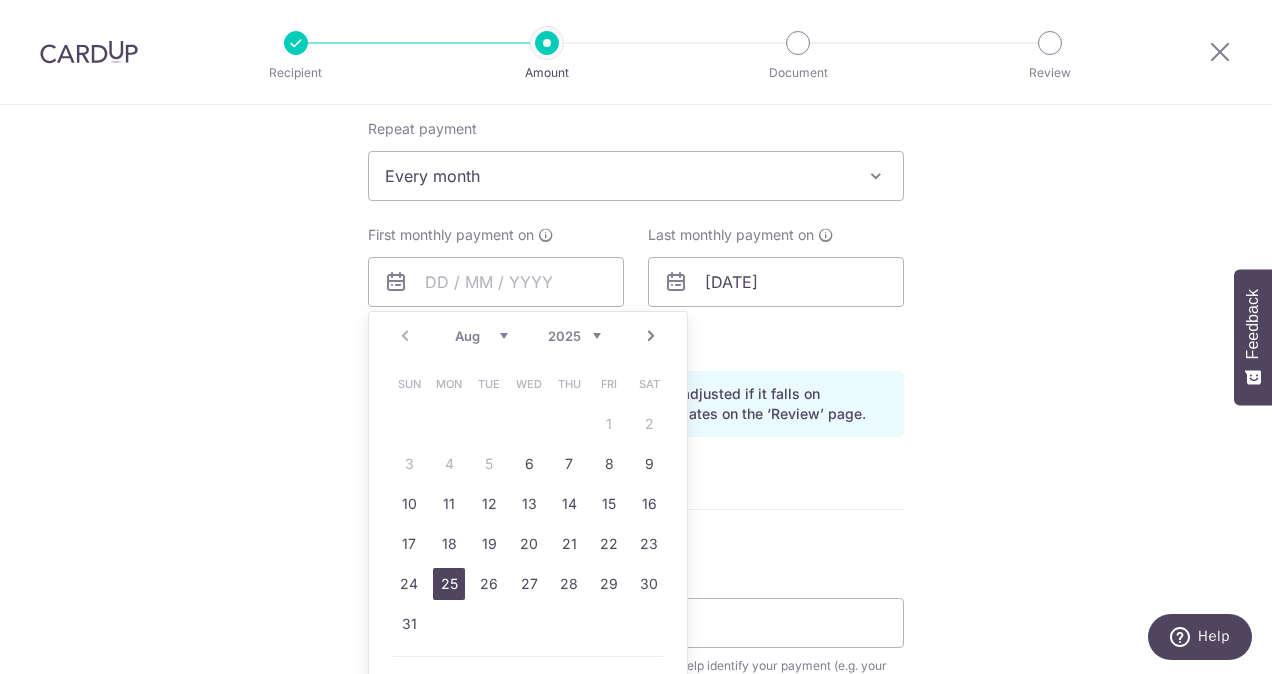 click on "25" at bounding box center (449, 584) 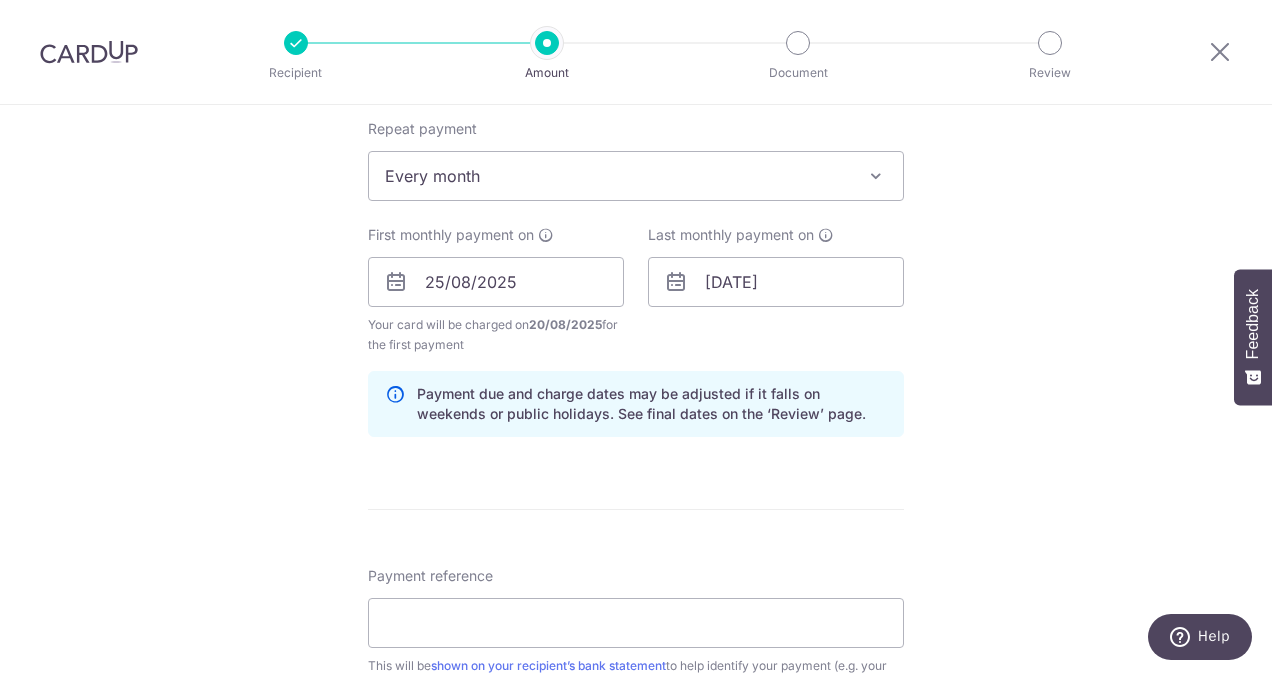 click on "Enter payment amount
SGD
5,098.00
5098.00
Select Card
**** 0091
Add credit card
Your Cards
**** 0091
**** 9172
**** 4527
**** 4170
Secure 256-bit SSL
Text
New card details
Card" at bounding box center (636, 279) 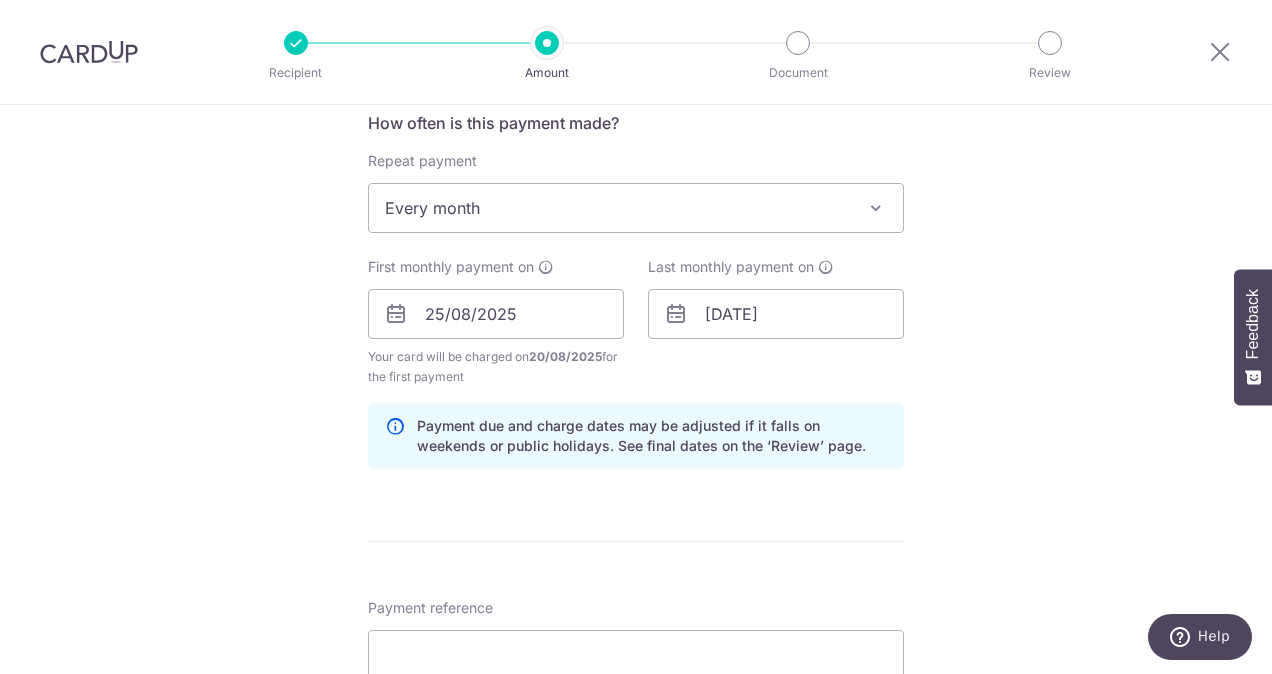 scroll, scrollTop: 800, scrollLeft: 0, axis: vertical 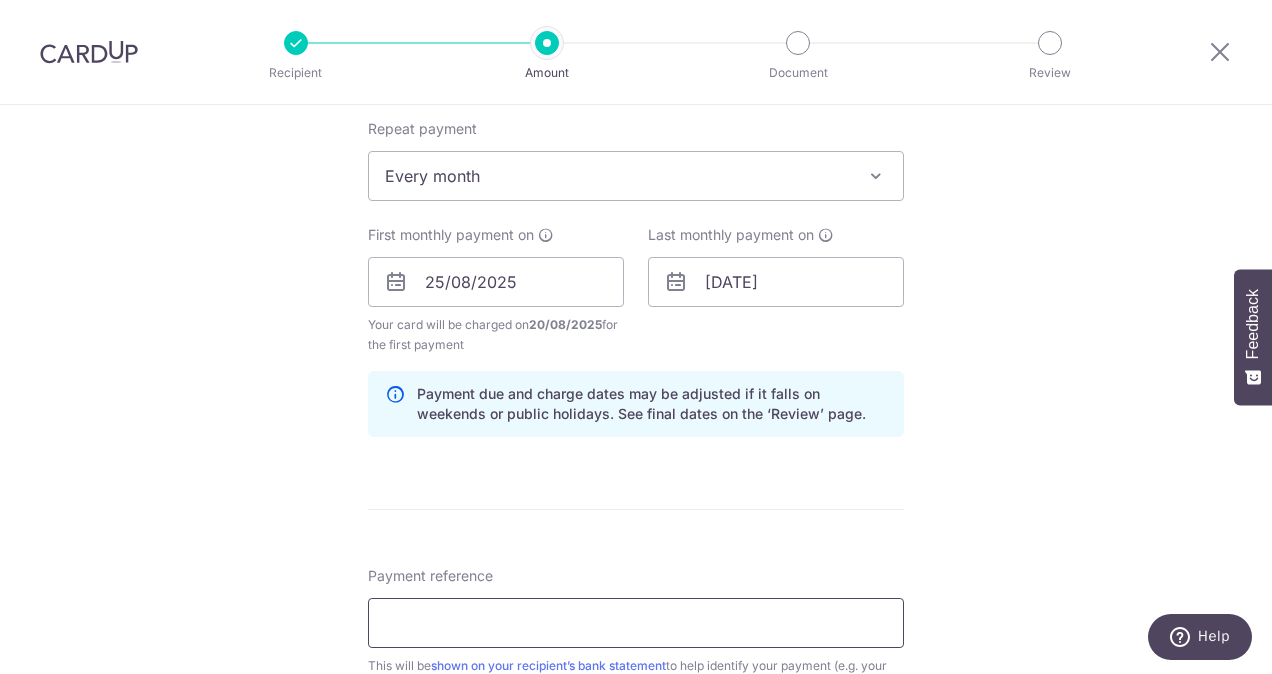 click on "Payment reference" at bounding box center [636, 623] 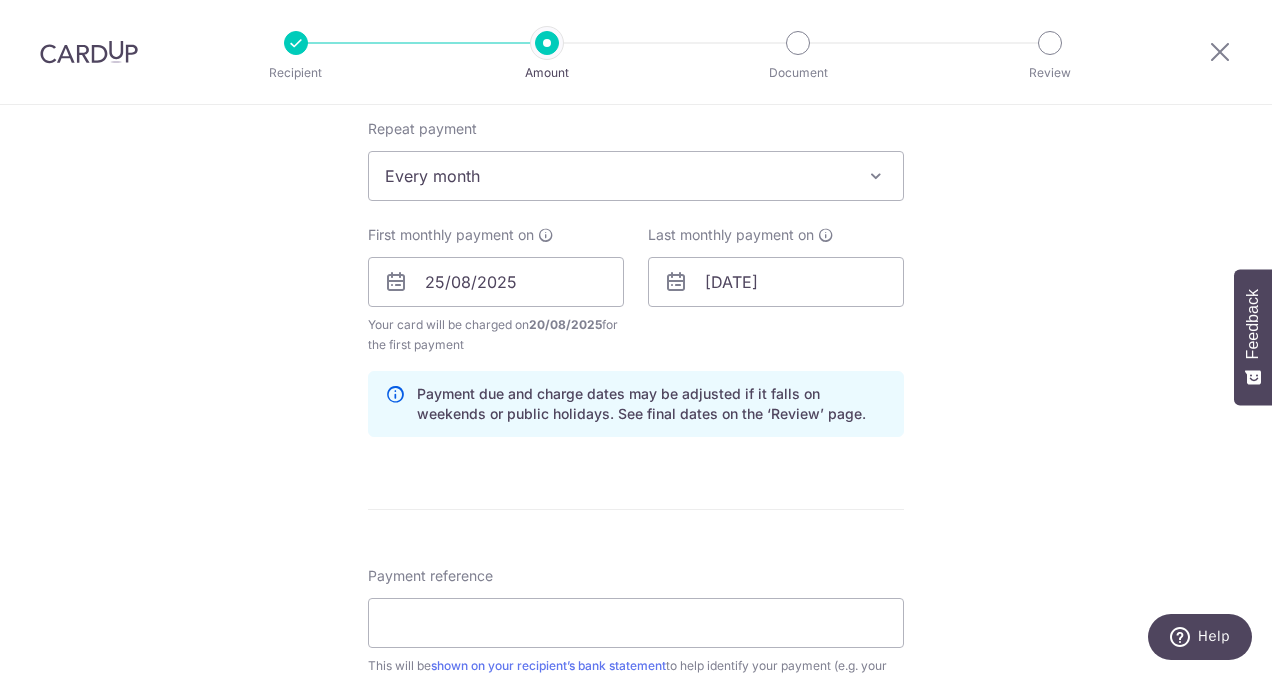 click on "Tell us more about your payment
Enter payment amount
SGD
5,098.00
5098.00
Select Card
**** 0091
Add credit card
Your Cards
**** 0091
**** 9172
**** 4527
**** 4170
Secure 256-bit SSL
Text
New card details" at bounding box center (636, 260) 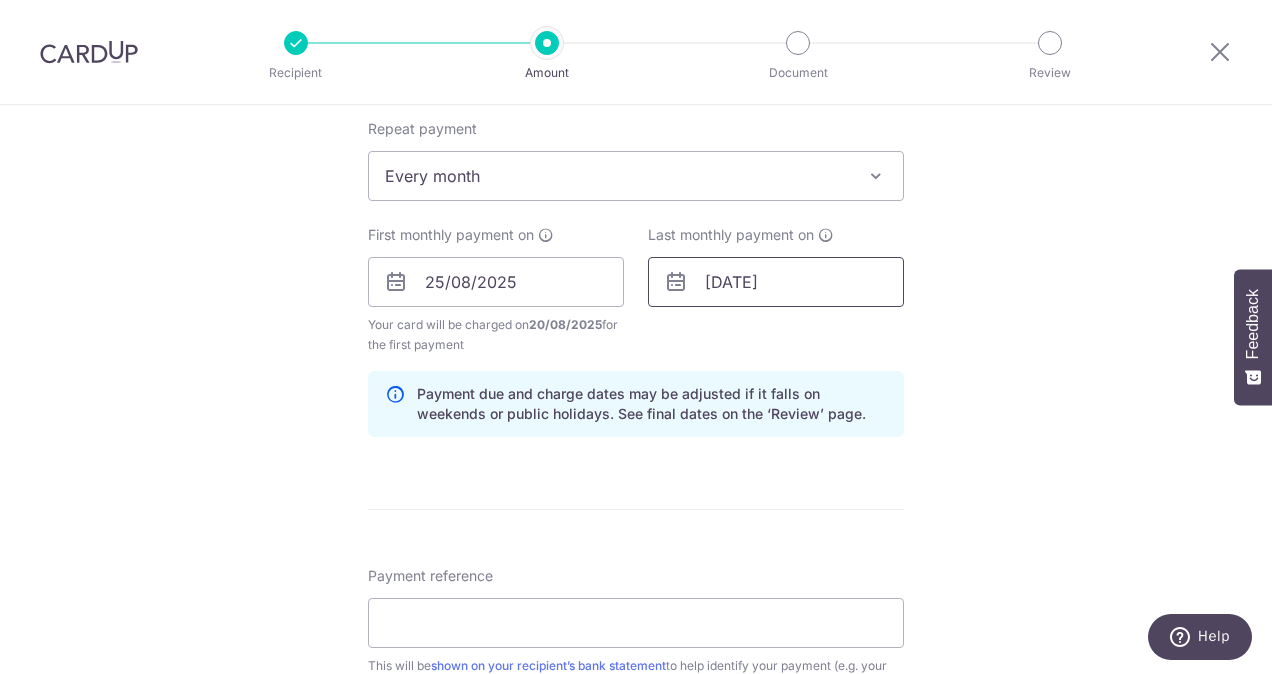 click on "27/09/2026" at bounding box center (776, 282) 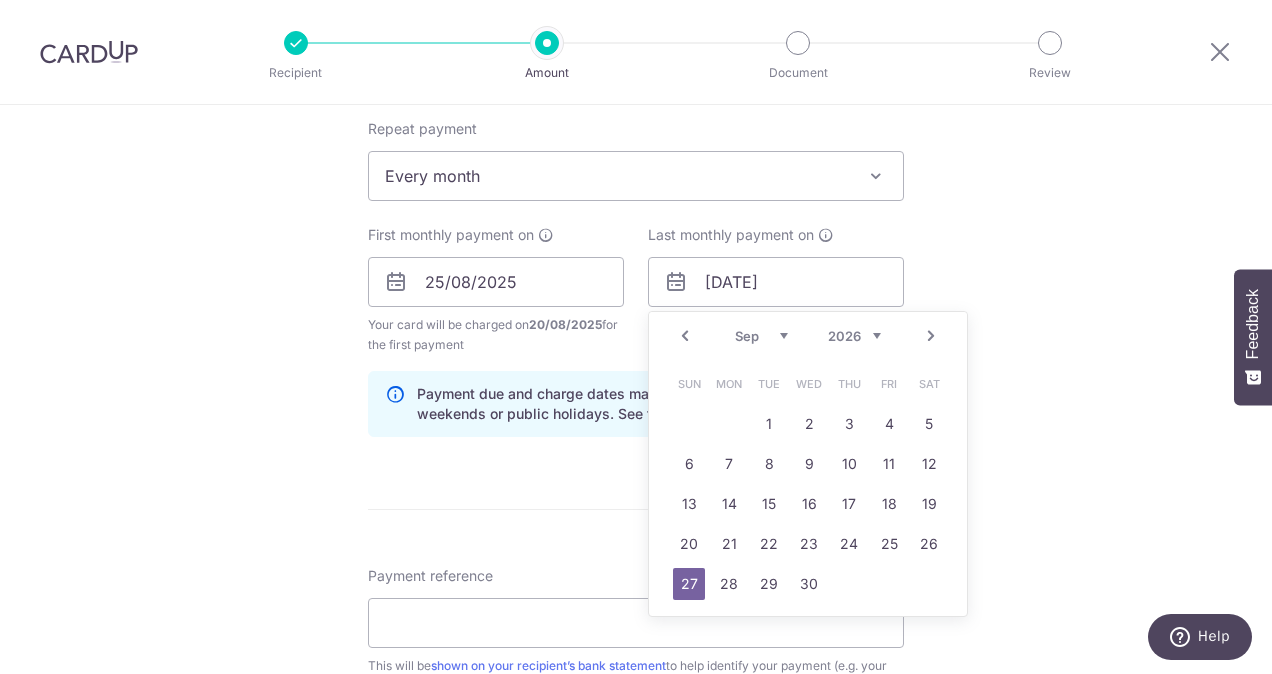 click on "2024 2025 2026 2027 2028 2029 2030 2031 2032 2033 2034 2035" at bounding box center [854, 336] 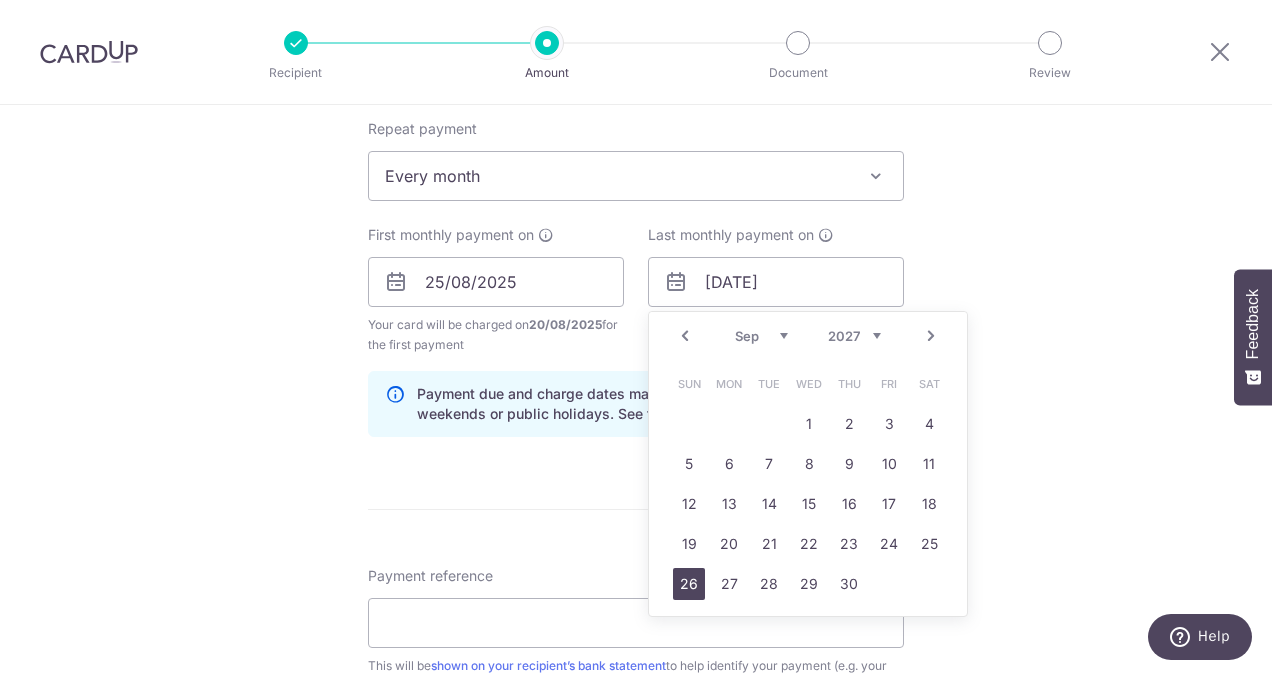 click on "26" at bounding box center [689, 584] 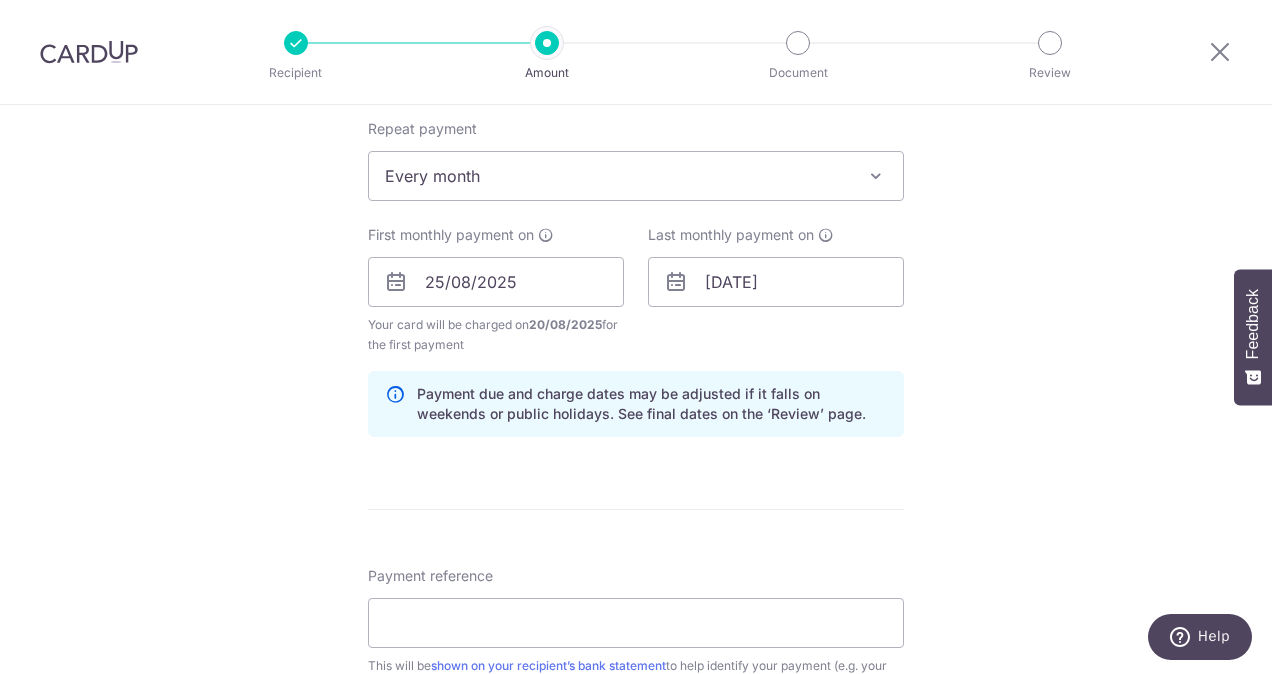 click on "Tell us more about your payment
Enter payment amount
SGD
5,098.00
5098.00
Select Card
**** 0091
Add credit card
Your Cards
**** 0091
**** 9172
**** 4527
**** 4170
Secure 256-bit SSL
Text
New card details" at bounding box center [636, 260] 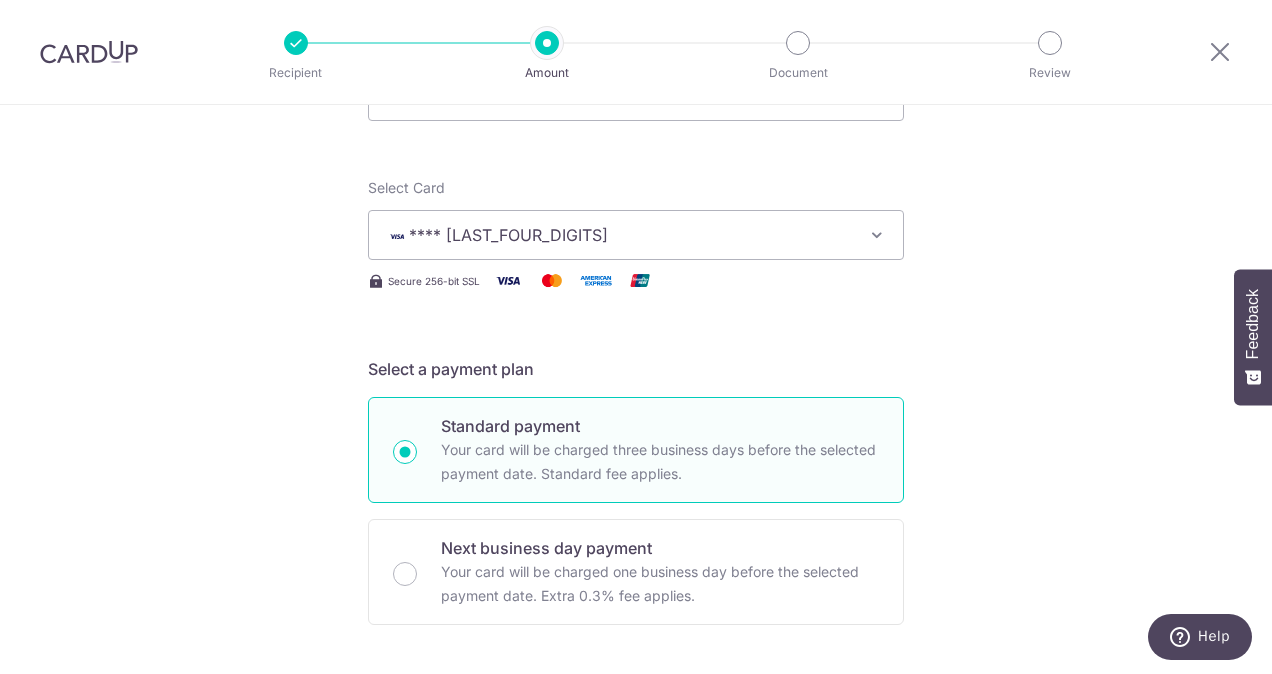 scroll, scrollTop: 100, scrollLeft: 0, axis: vertical 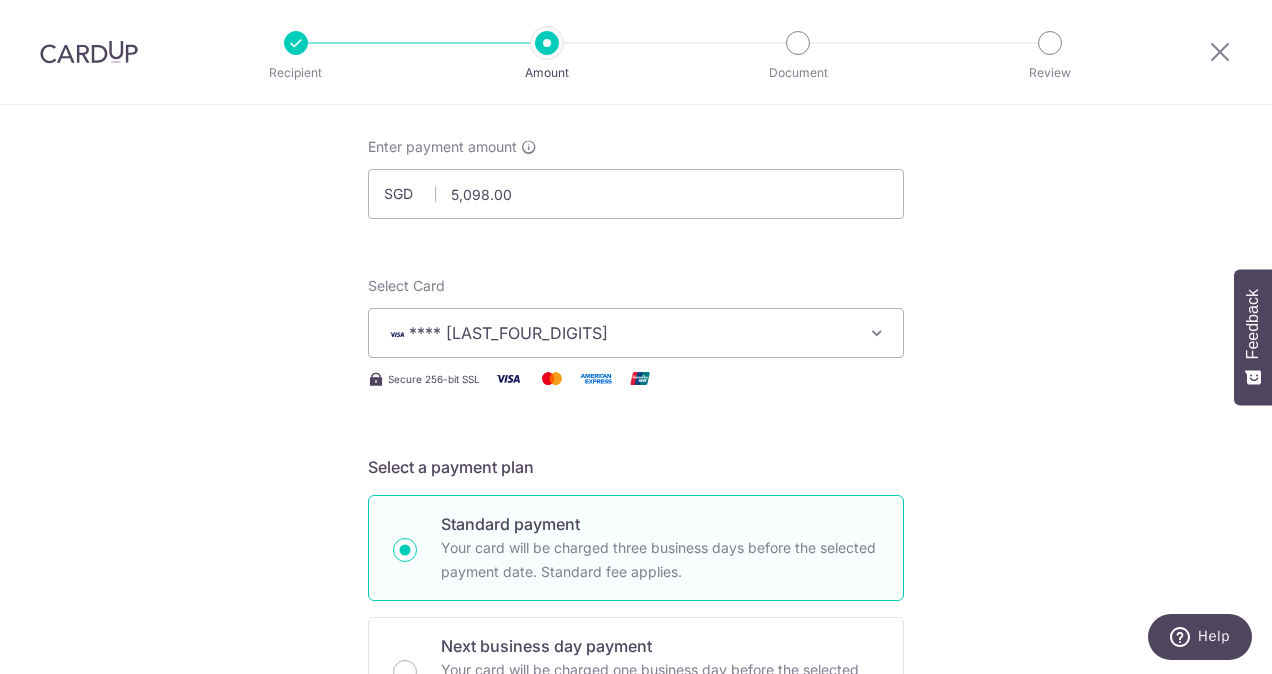 click on "**** [CARD_LAST_FOUR]" at bounding box center (636, 333) 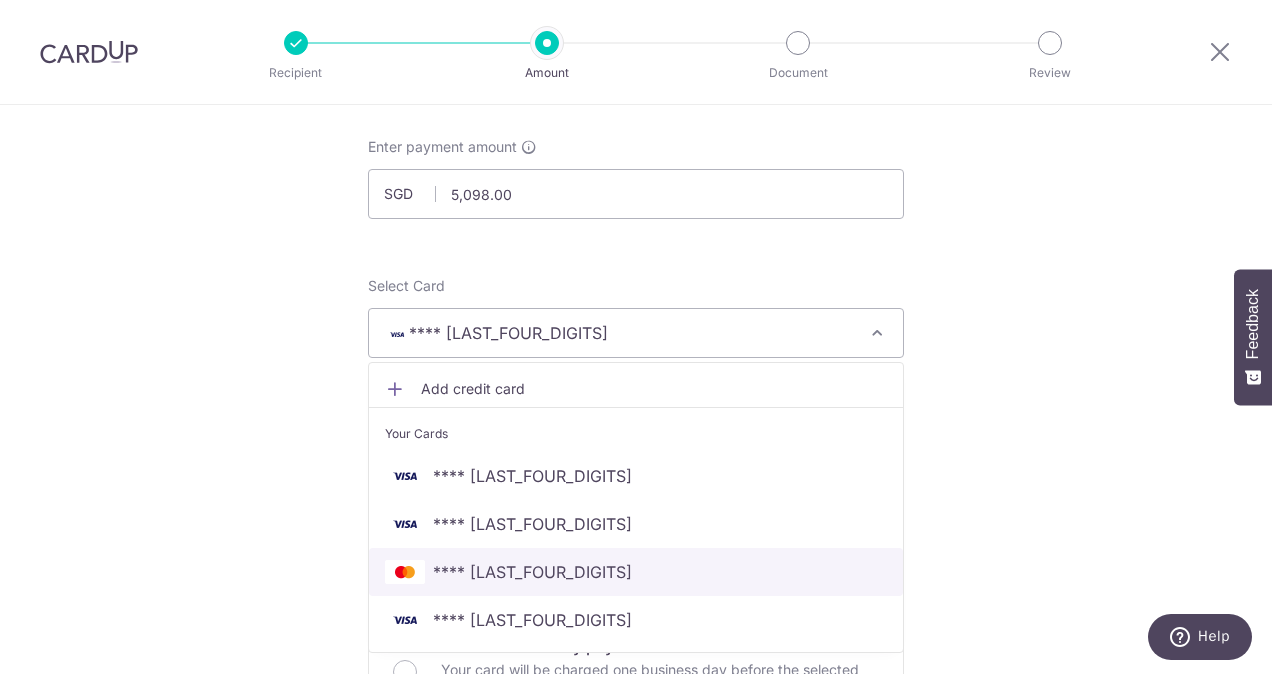 click on "**** [CARD_LAST_FOUR]" at bounding box center [636, 572] 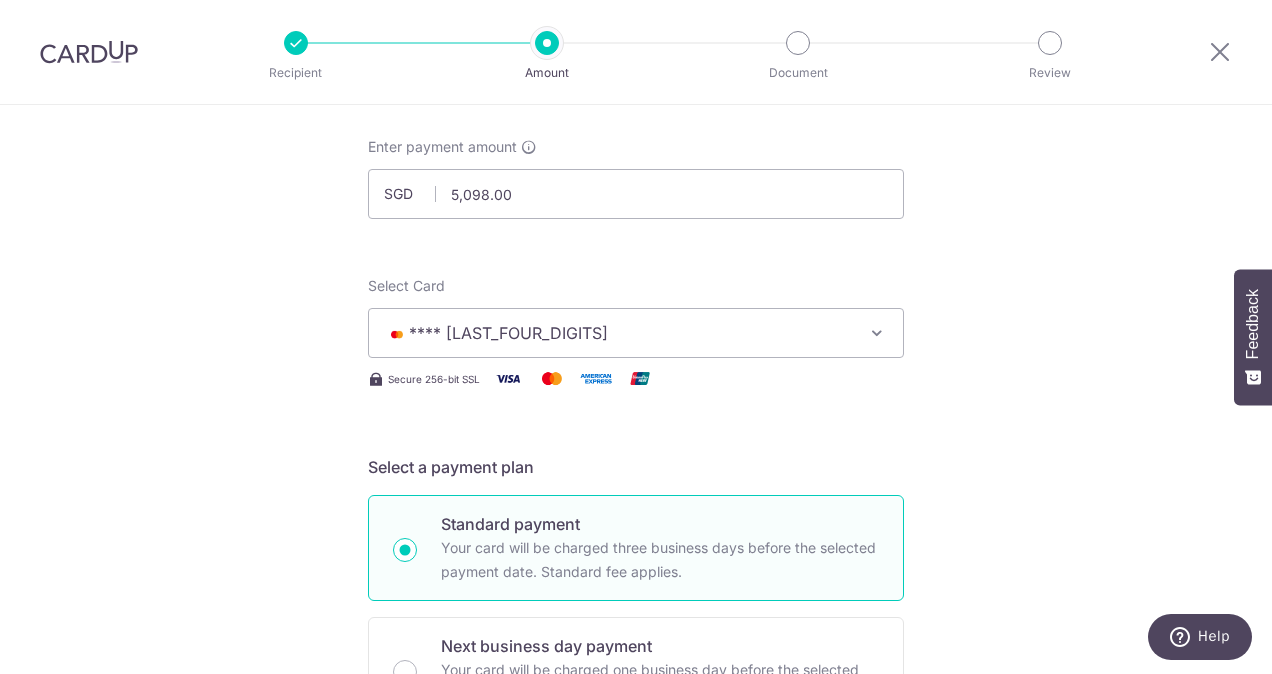 click on "Tell us more about your payment
Enter payment amount
SGD
5,098.00
5098.00
Select Card
**** 4527
Add credit card
Your Cards
**** 0091
**** 9172
**** 4527
**** 4170
Secure 256-bit SSL
Text
New card details" at bounding box center (636, 960) 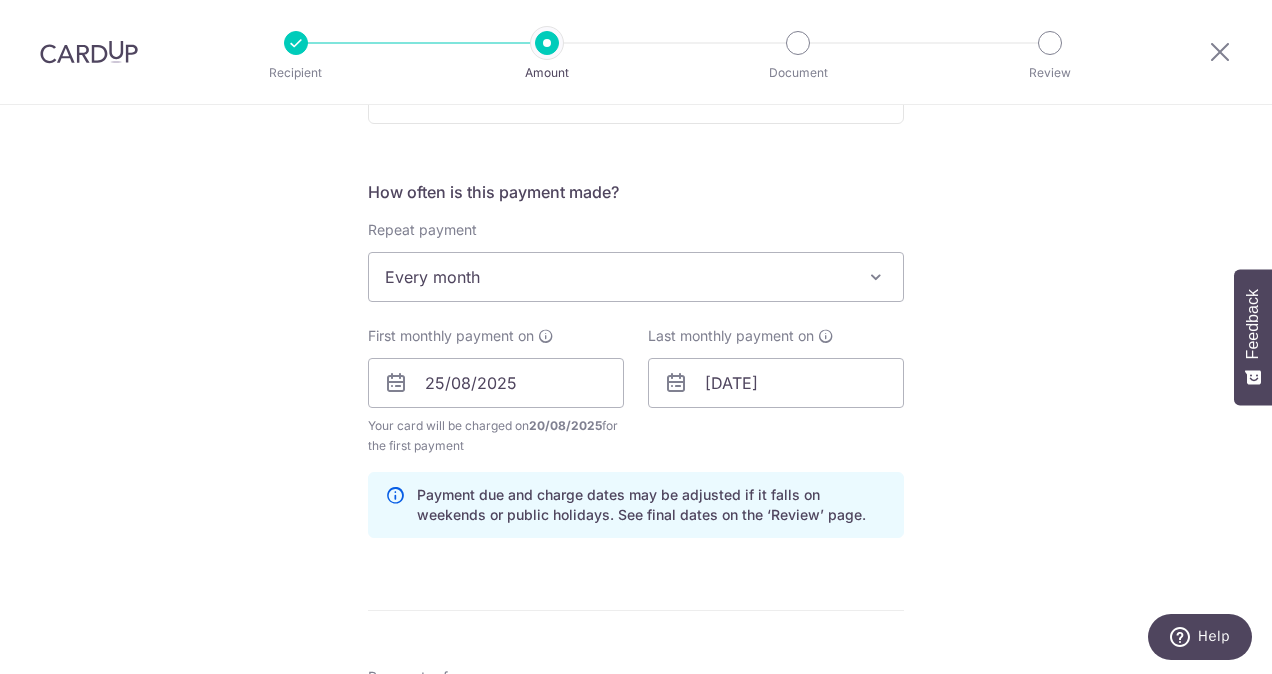 scroll, scrollTop: 700, scrollLeft: 0, axis: vertical 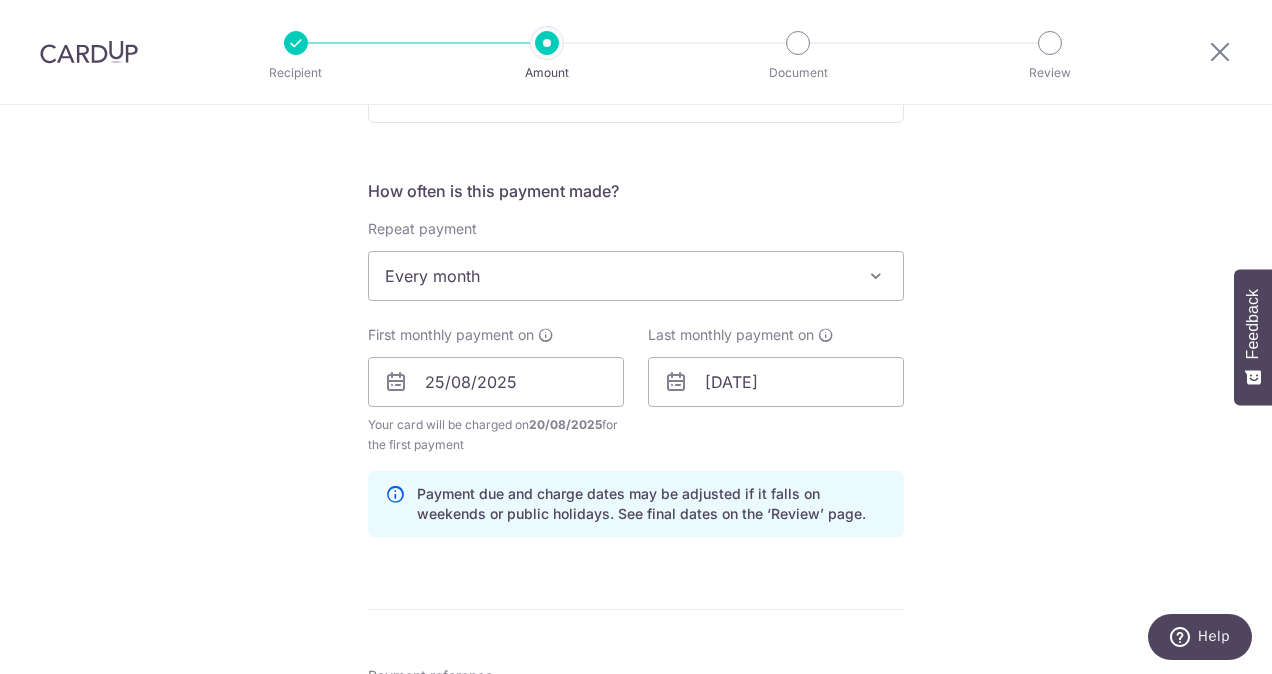 click on "Last monthly payment on
26/09/2027
Prev Next Jan Feb Mar Apr May Jun Jul Aug Sep Oct Nov Dec 2024 2025 2026 2027 2028 2029 2030 2031 2032 2033 2034 2035 Sun Mon Tue Wed Thu Fri Sat       1 2 3 4 5 6 7 8 9 10 11 12 13 14 15 16 17 18 19 20 21 22 23 24 25 26 27 28 29 30" at bounding box center (776, 390) 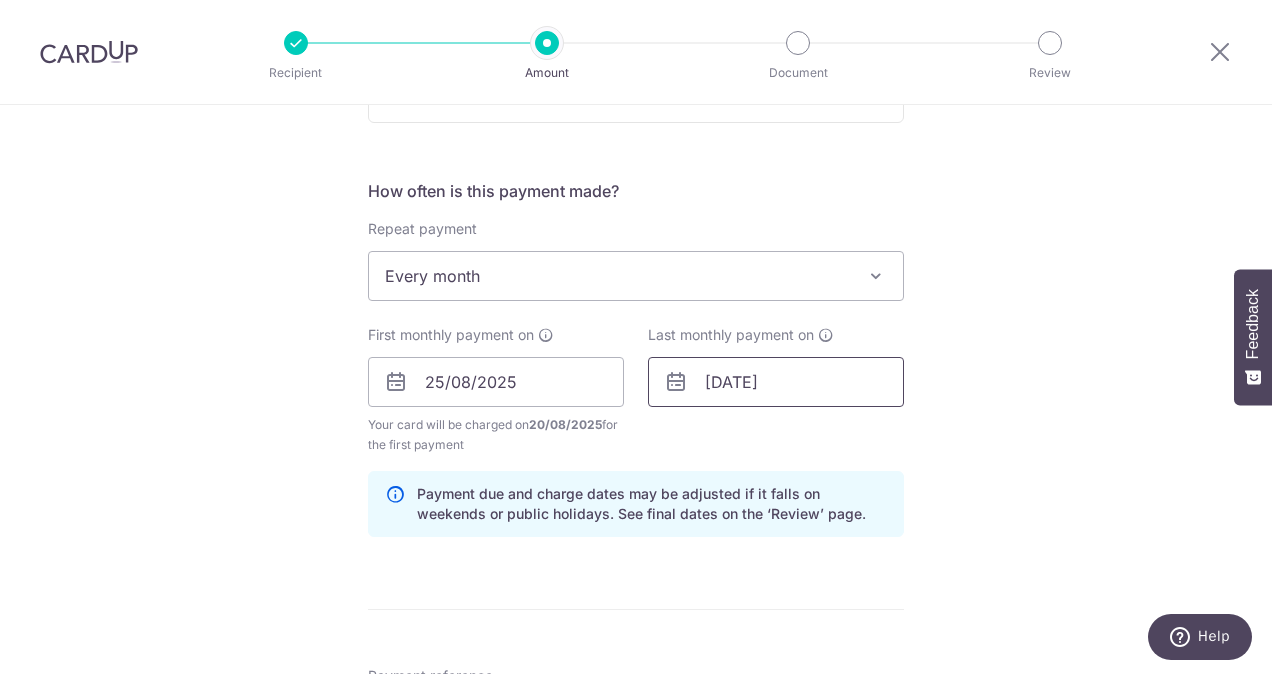 click on "26/09/2027" at bounding box center [776, 382] 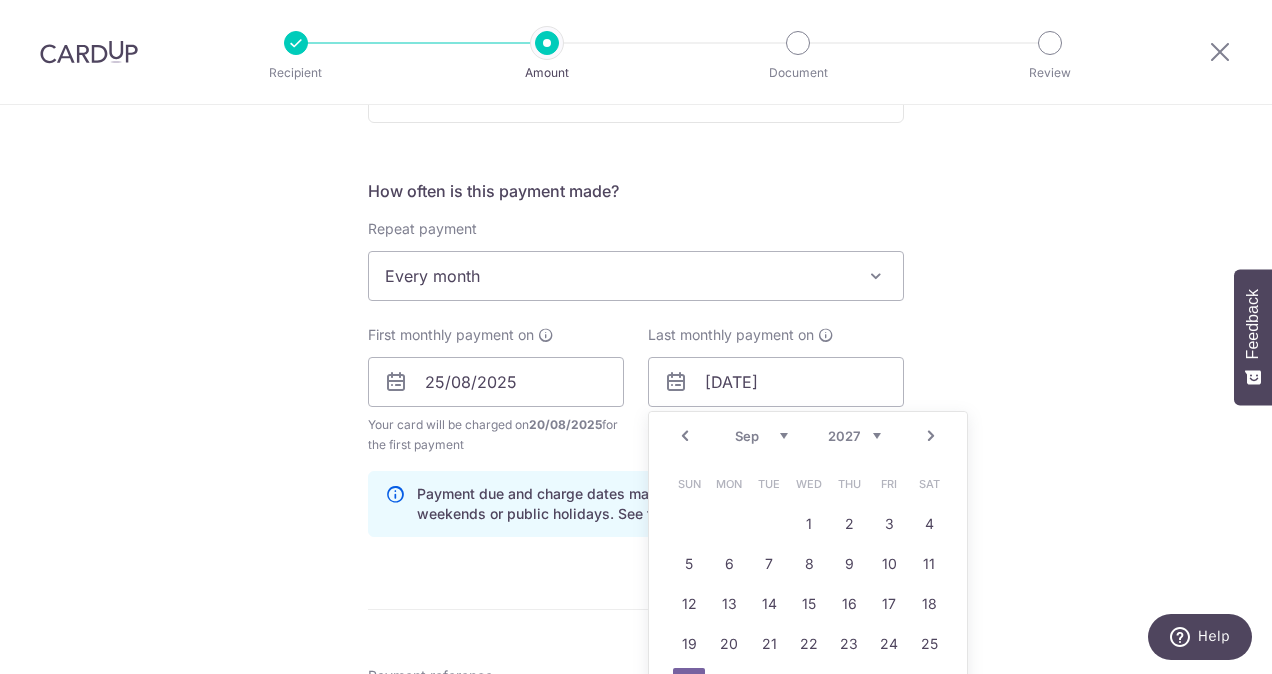click on "2024 2025 2026 2027 2028 2029 2030 2031 2032 2033 2034 2035" at bounding box center [854, 436] 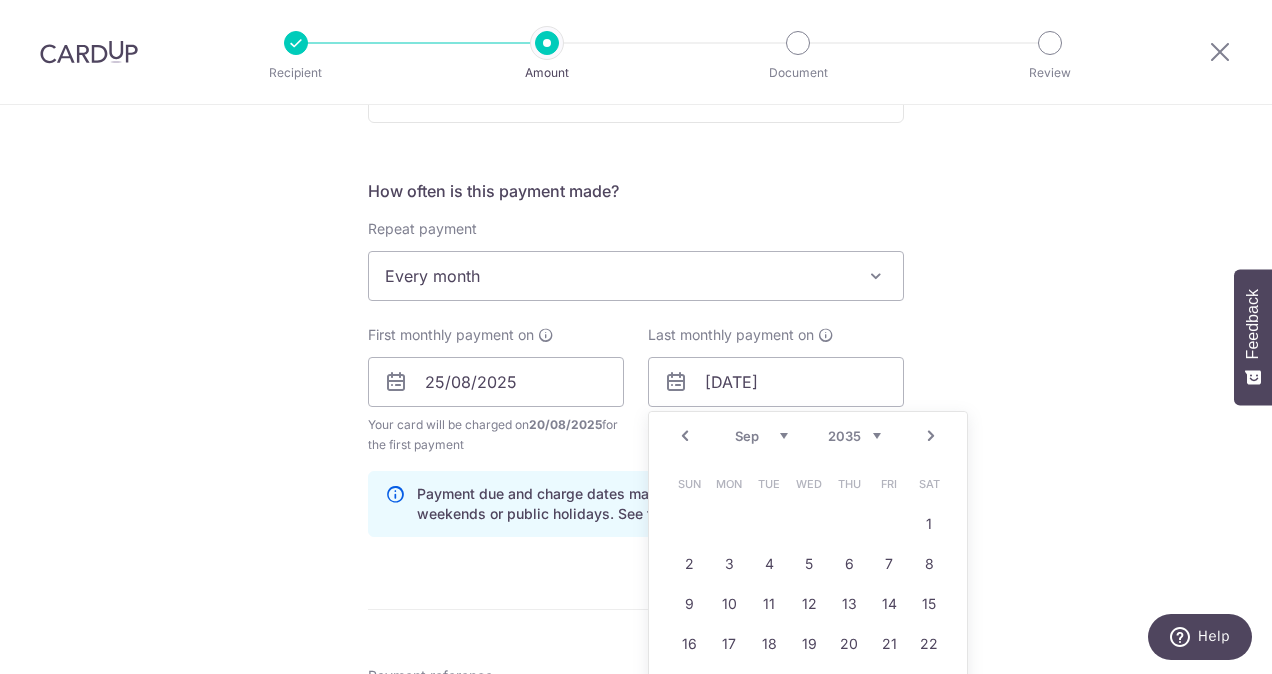 click on "Tell us more about your payment
Enter payment amount
SGD
5,098.00
5098.00
Select Card
**** 4527
Add credit card
Your Cards
**** 0091
**** 9172
**** 4527
**** 4170
Secure 256-bit SSL
Text
New card details" at bounding box center [636, 360] 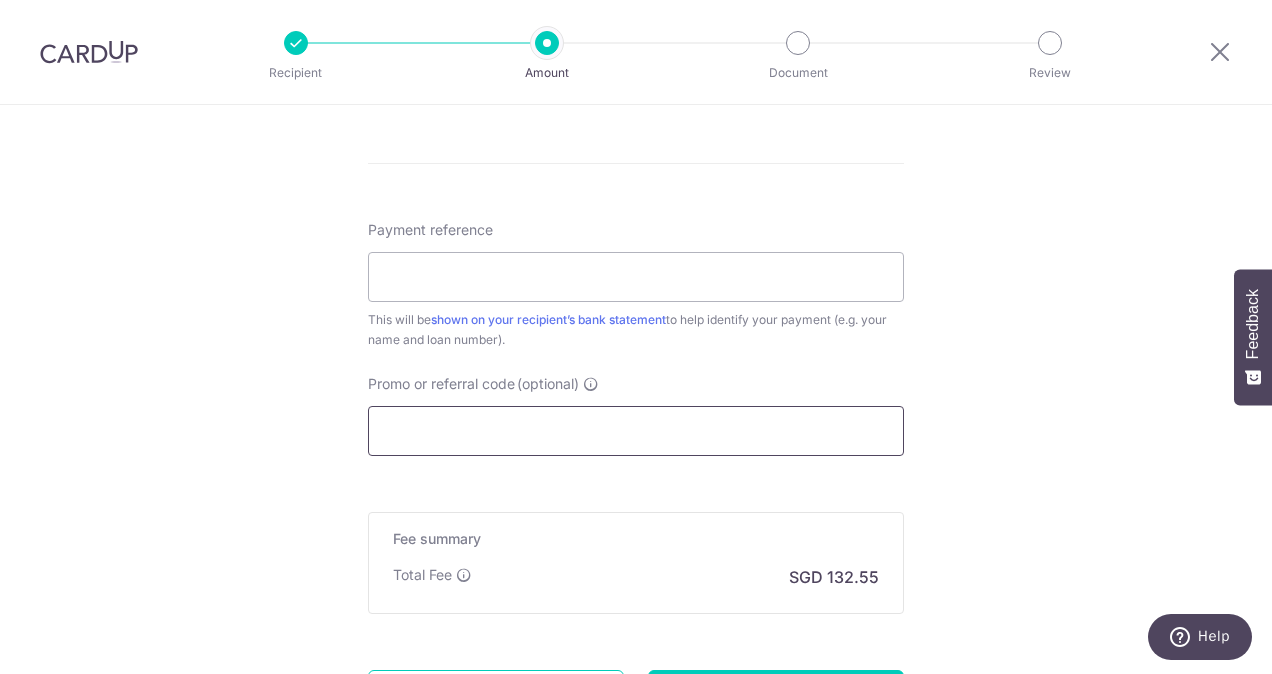 scroll, scrollTop: 1200, scrollLeft: 0, axis: vertical 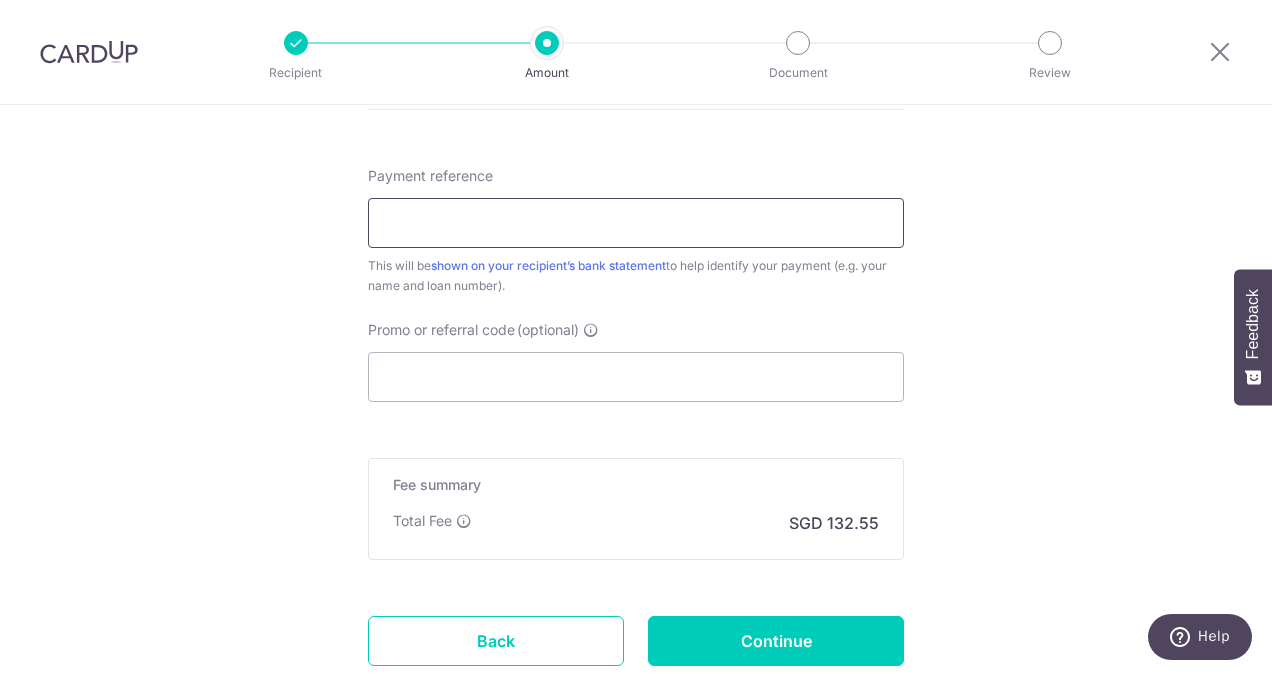 click on "Payment reference" at bounding box center (636, 223) 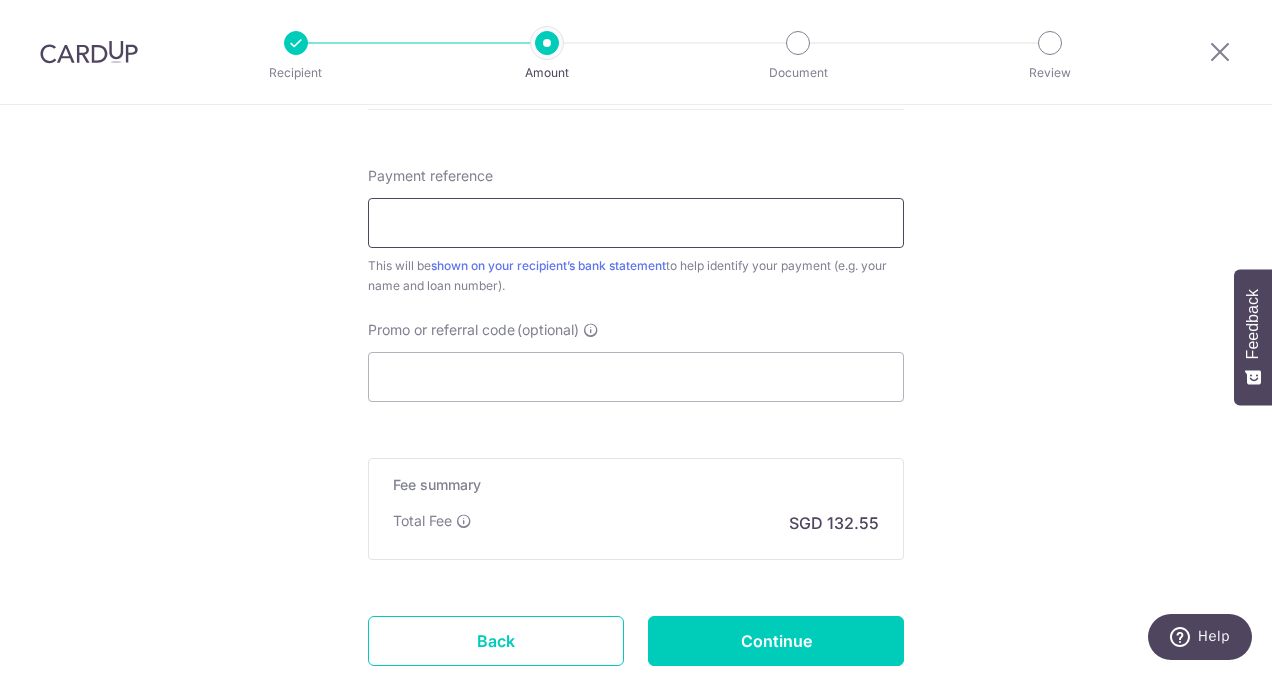 type on "EWM 04-05" 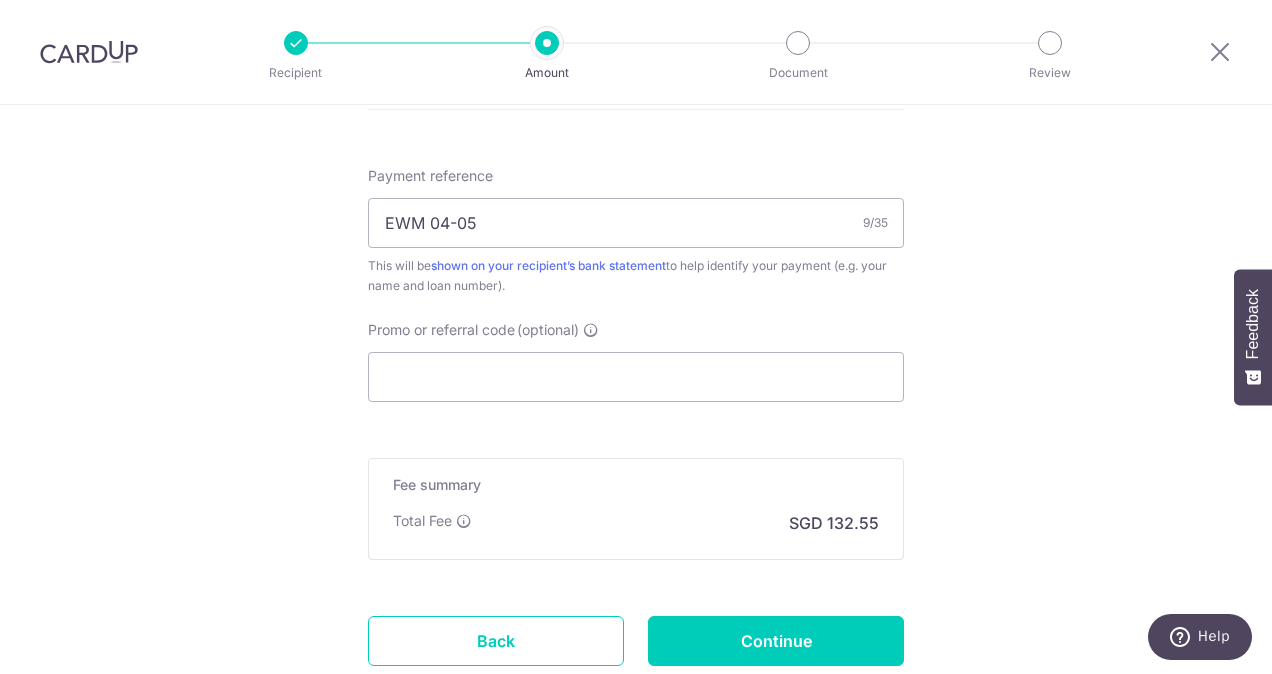 click on "Tell us more about your payment
Enter payment amount
SGD
5,098.00
5098.00
Select Card
**** 4527
Add credit card
Your Cards
**** 0091
**** 9172
**** 4527
**** 4170
Secure 256-bit SSL
Text
New card details" at bounding box center [636, -140] 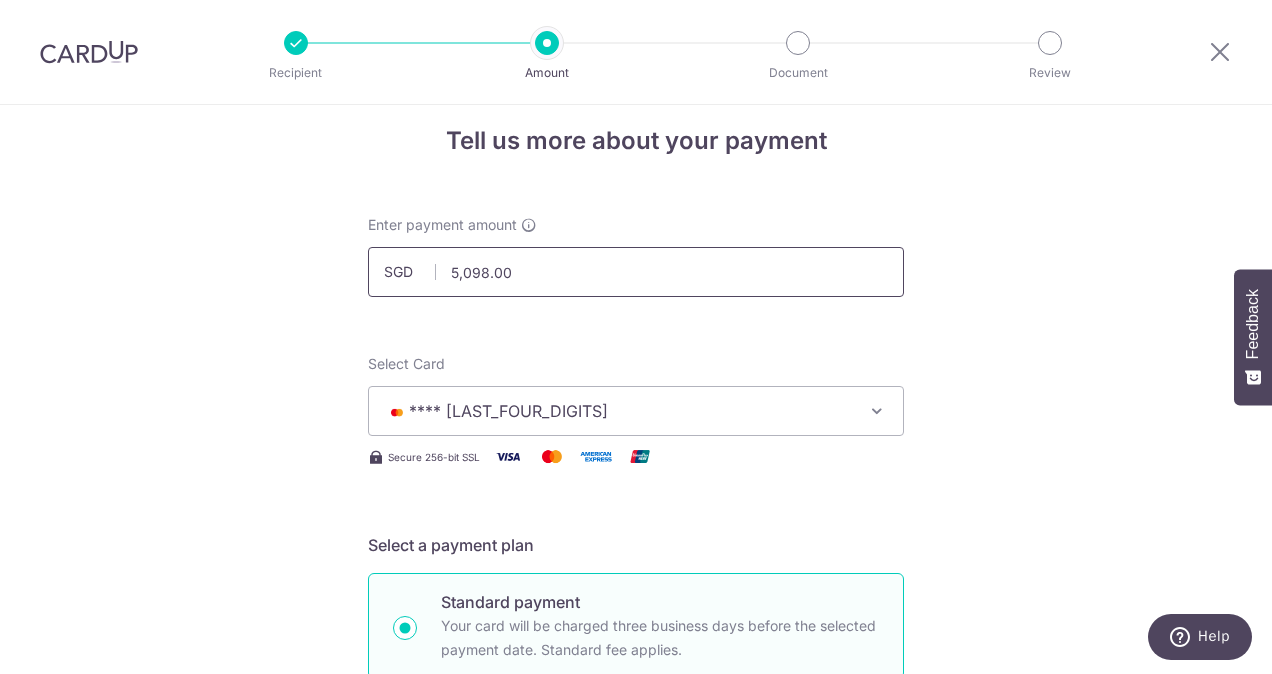 scroll, scrollTop: 0, scrollLeft: 0, axis: both 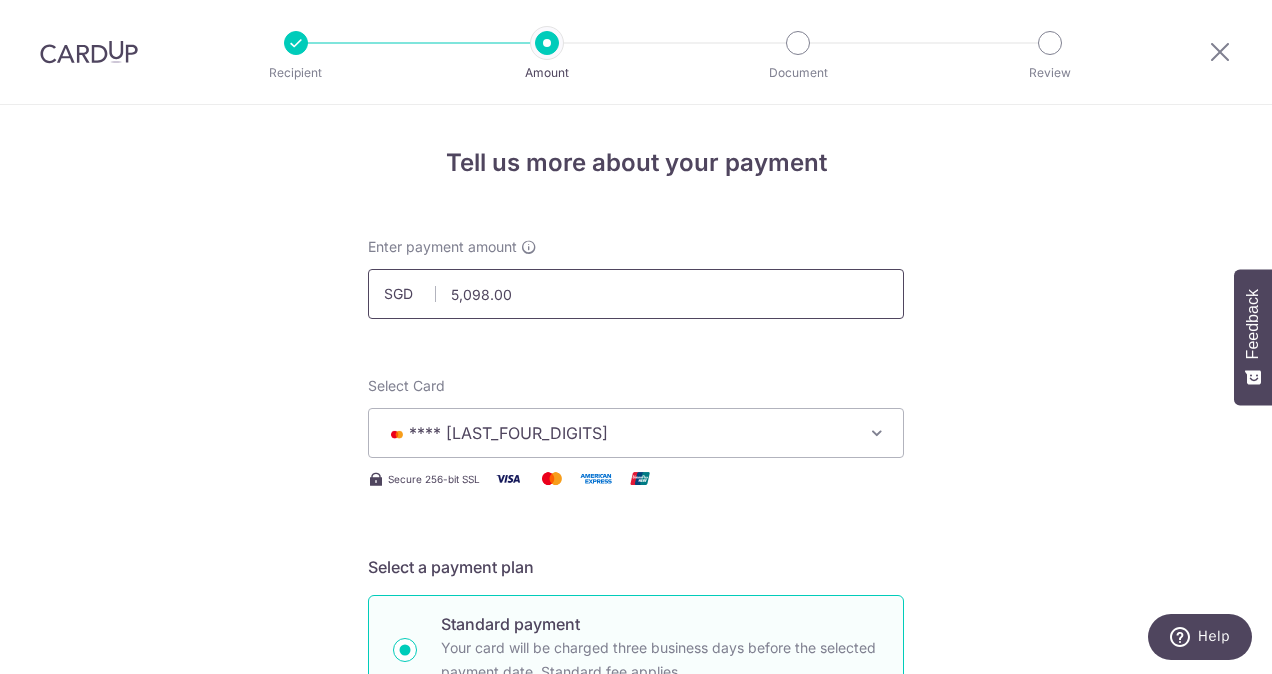 click on "5,098.00" at bounding box center [636, 294] 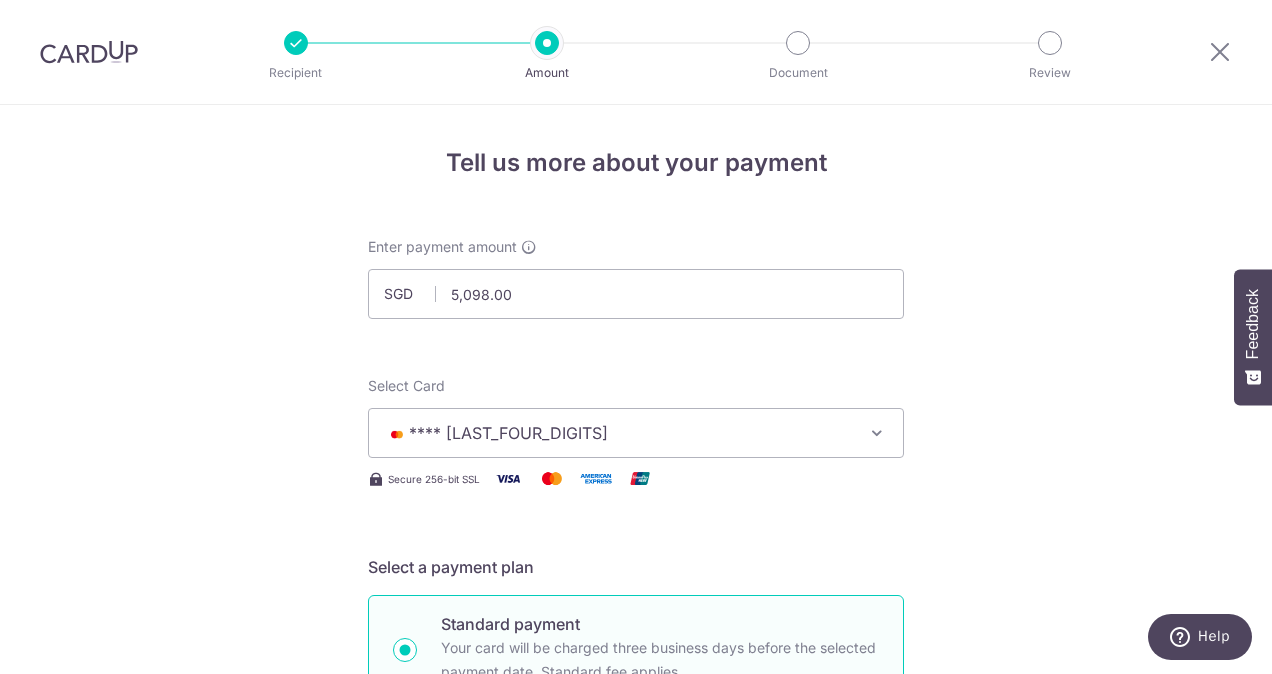 type on "5,098.00" 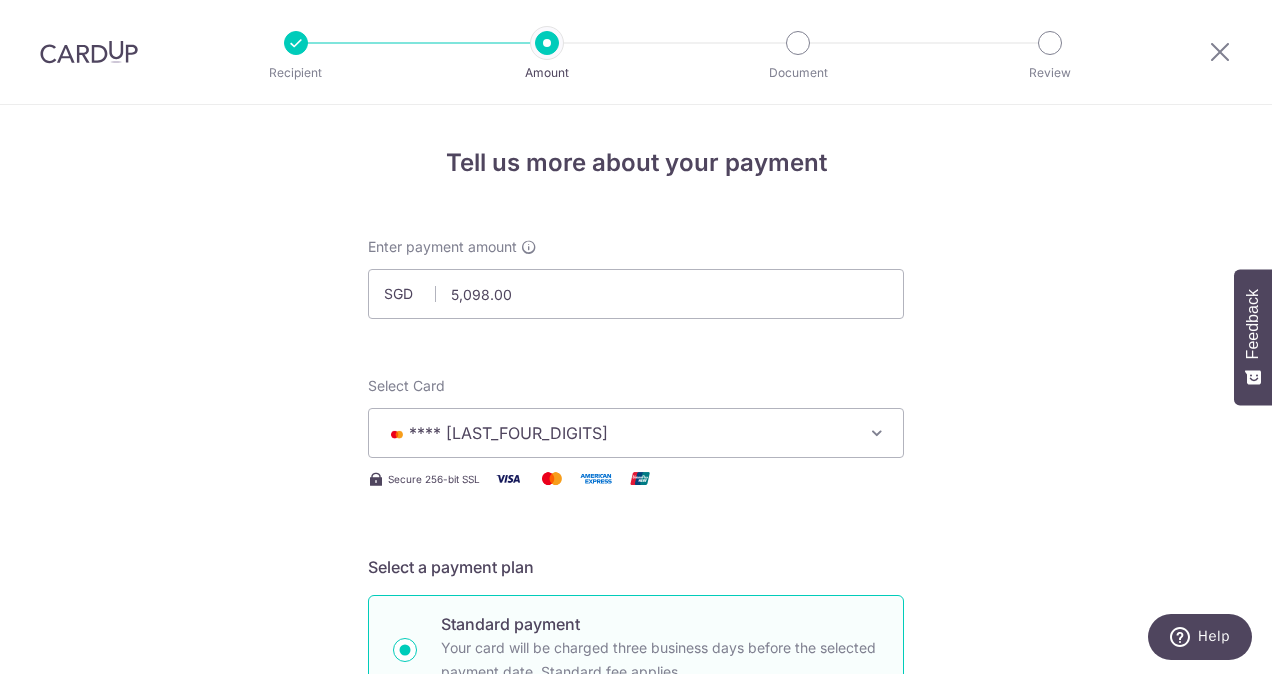 click at bounding box center (296, 43) 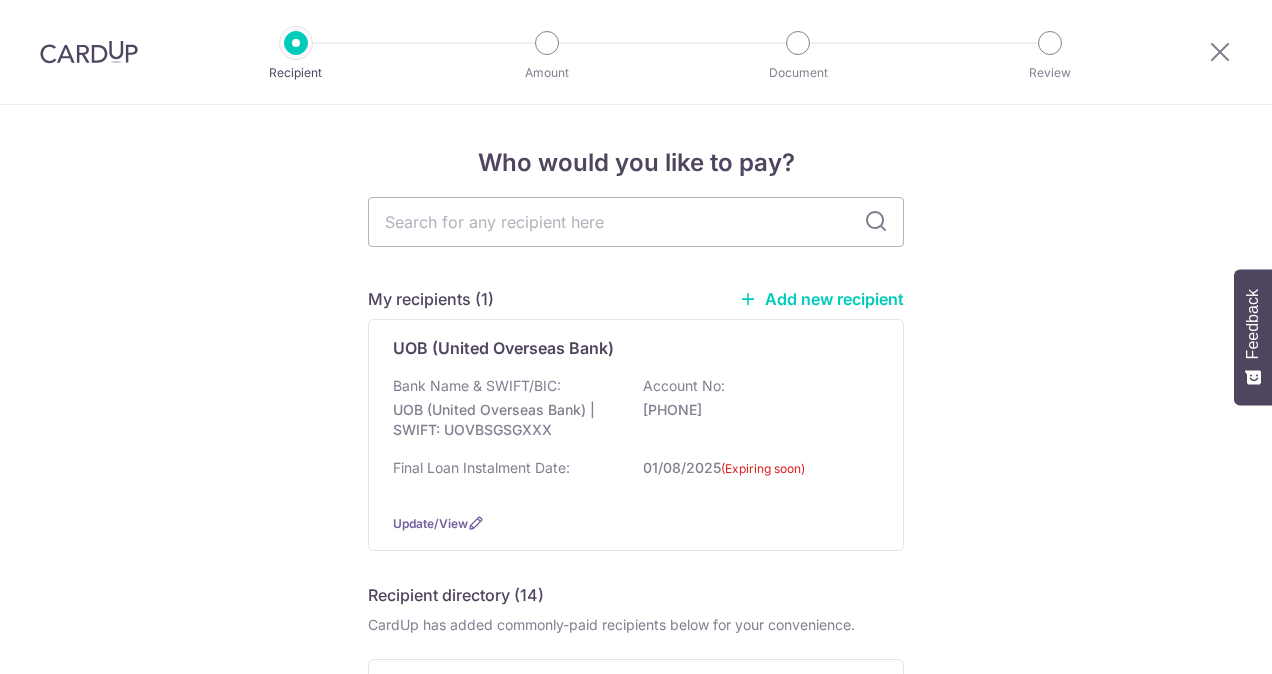 scroll, scrollTop: 0, scrollLeft: 0, axis: both 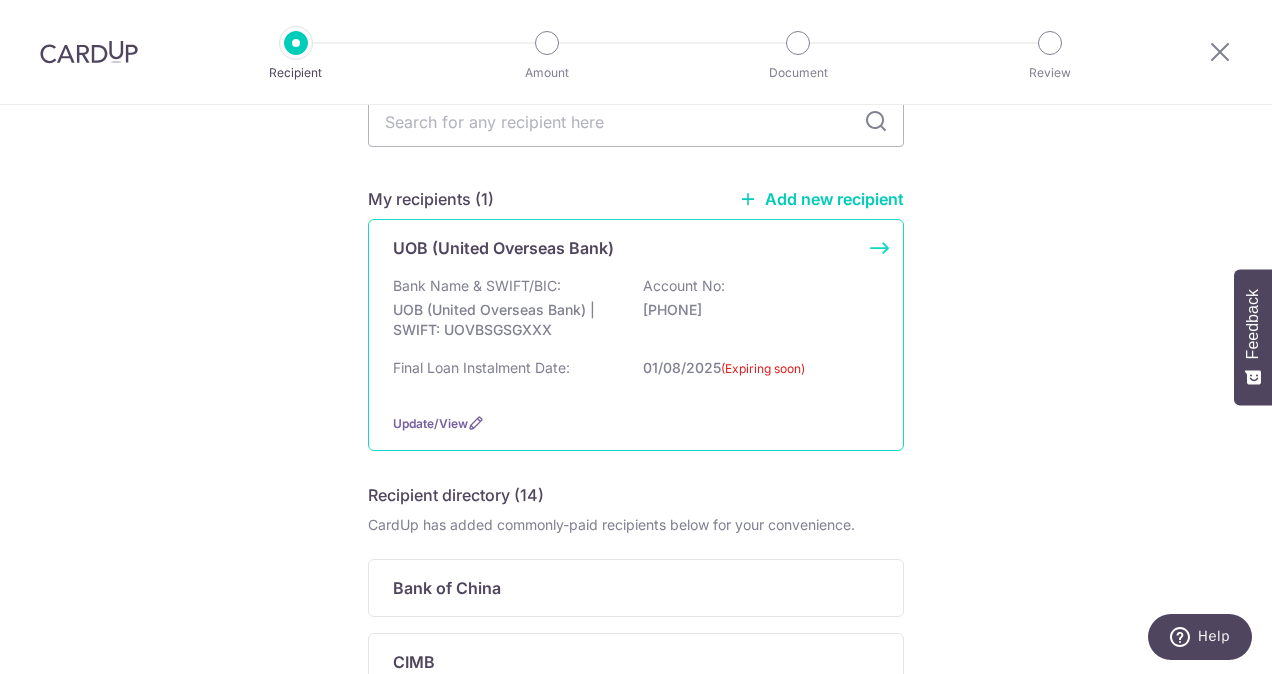 click on "(Expiring soon)" 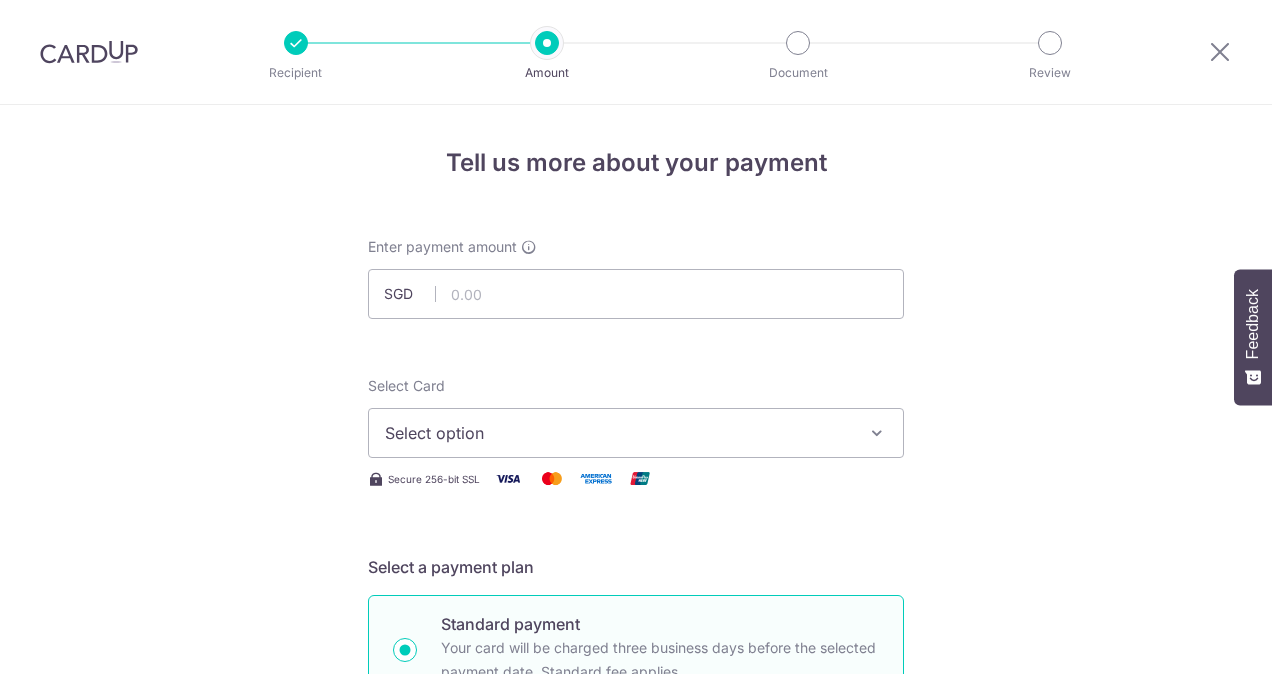 scroll, scrollTop: 0, scrollLeft: 0, axis: both 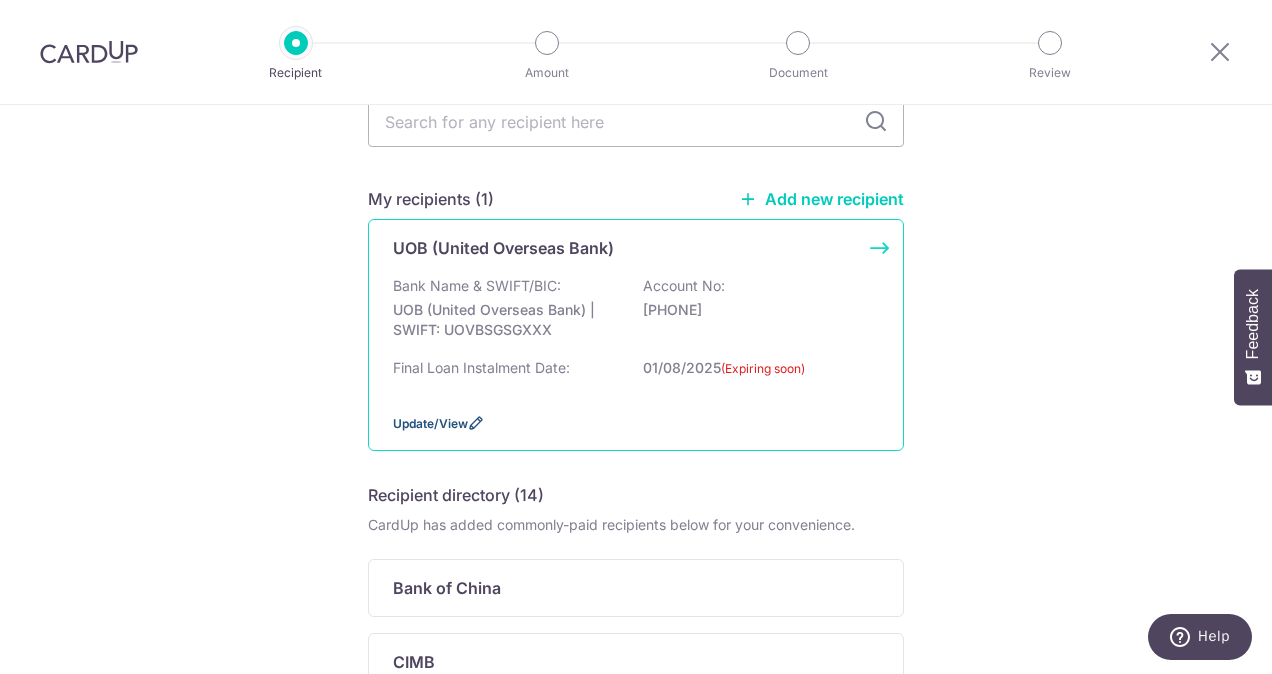 click at bounding box center [476, 423] 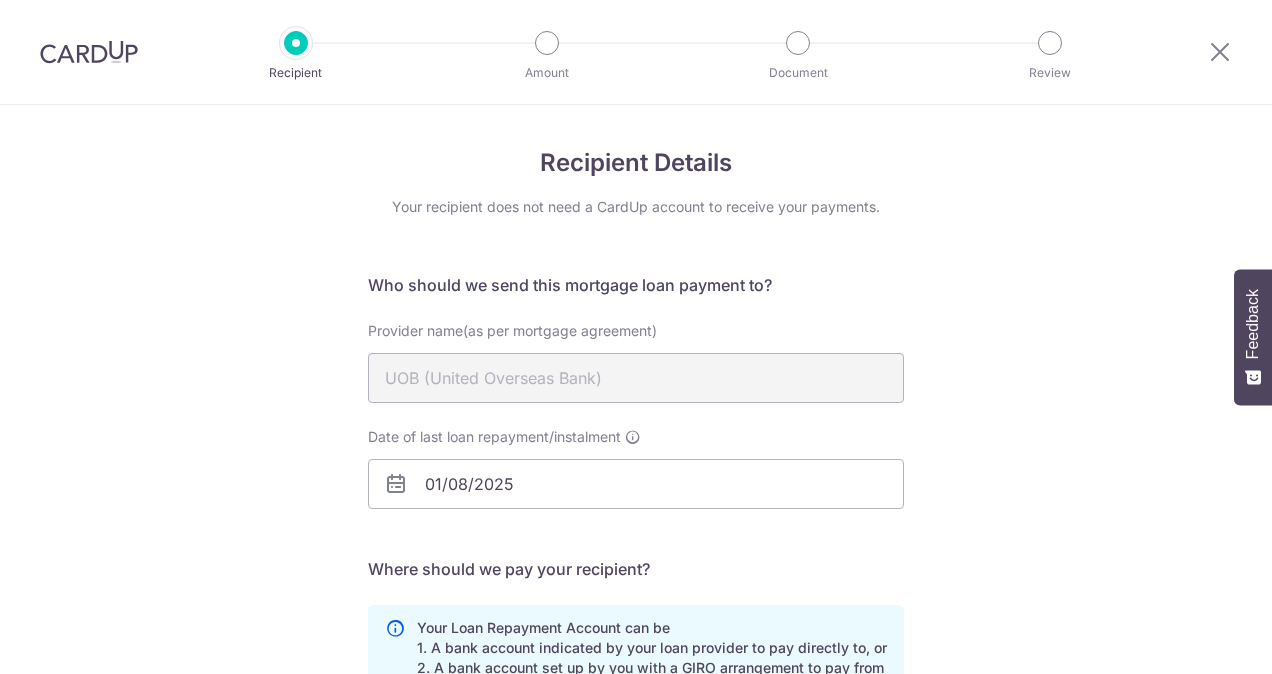 scroll, scrollTop: 0, scrollLeft: 0, axis: both 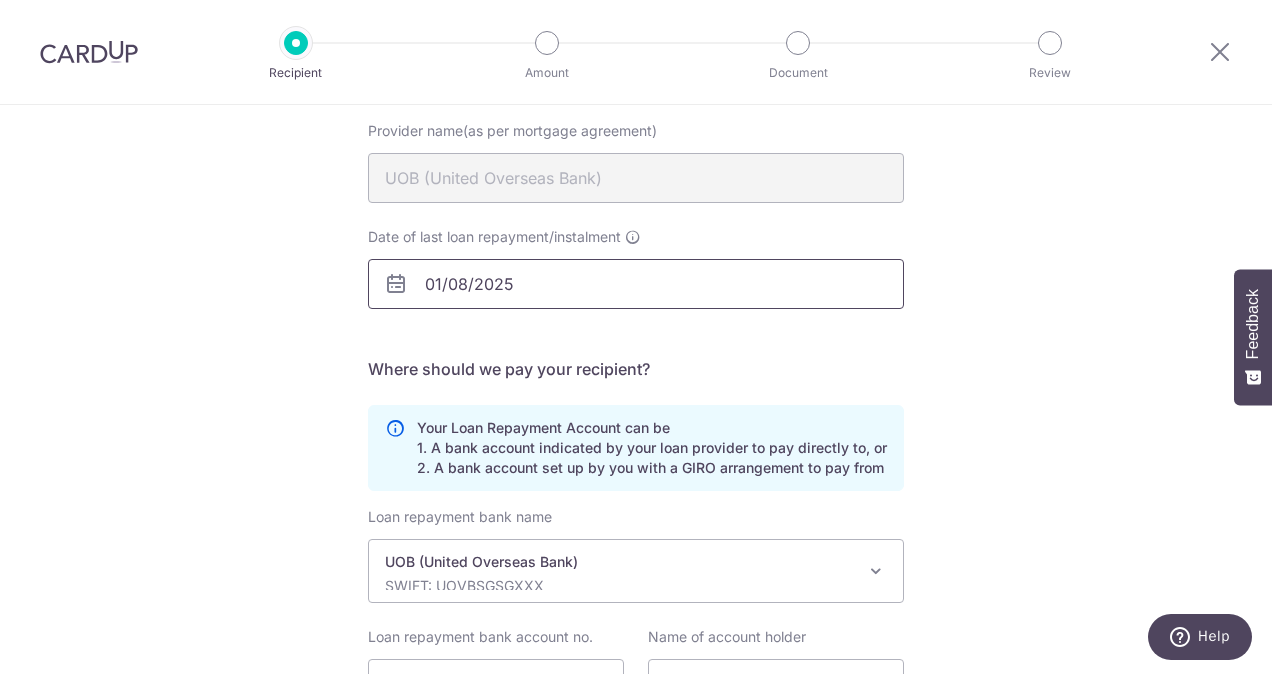 click on "01/08/2025" at bounding box center (636, 284) 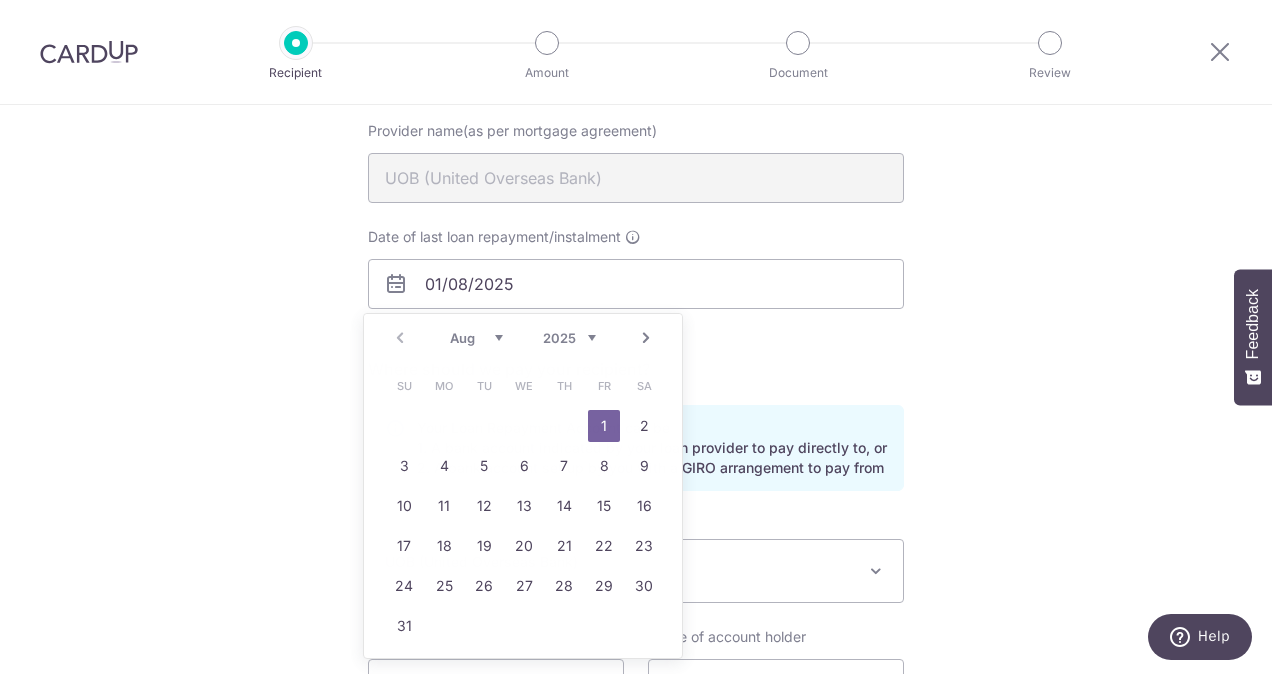 click at bounding box center (396, 284) 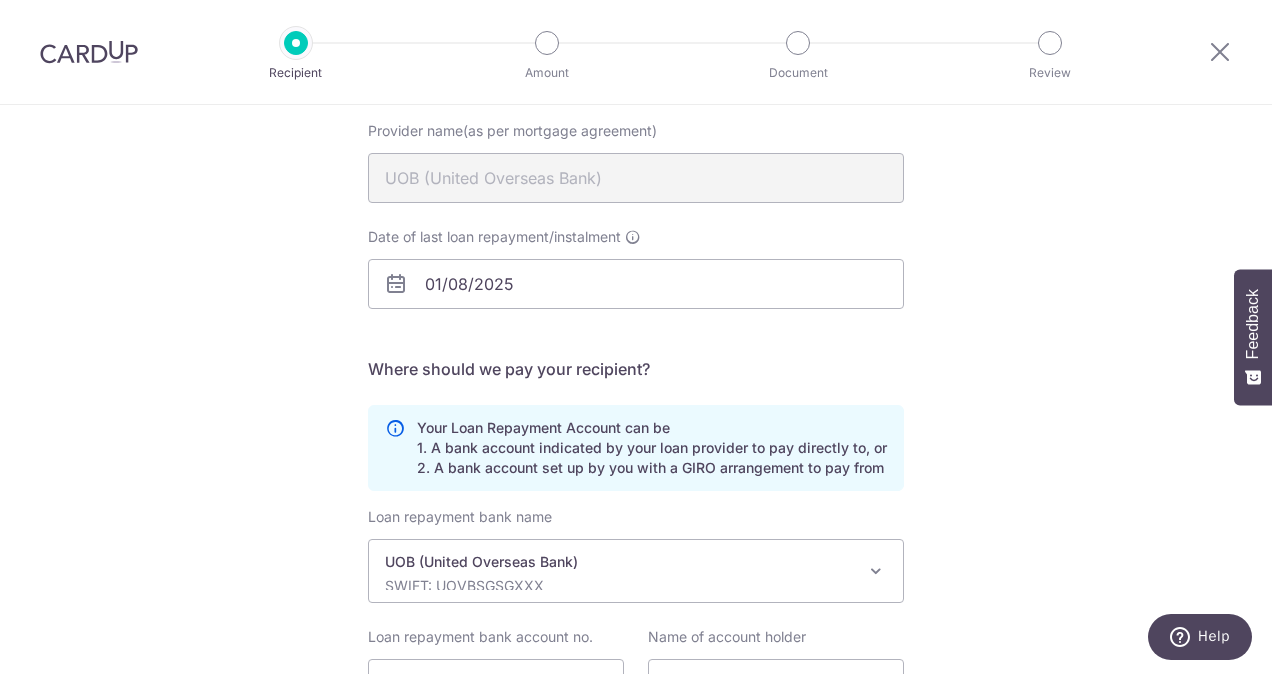 click at bounding box center (396, 284) 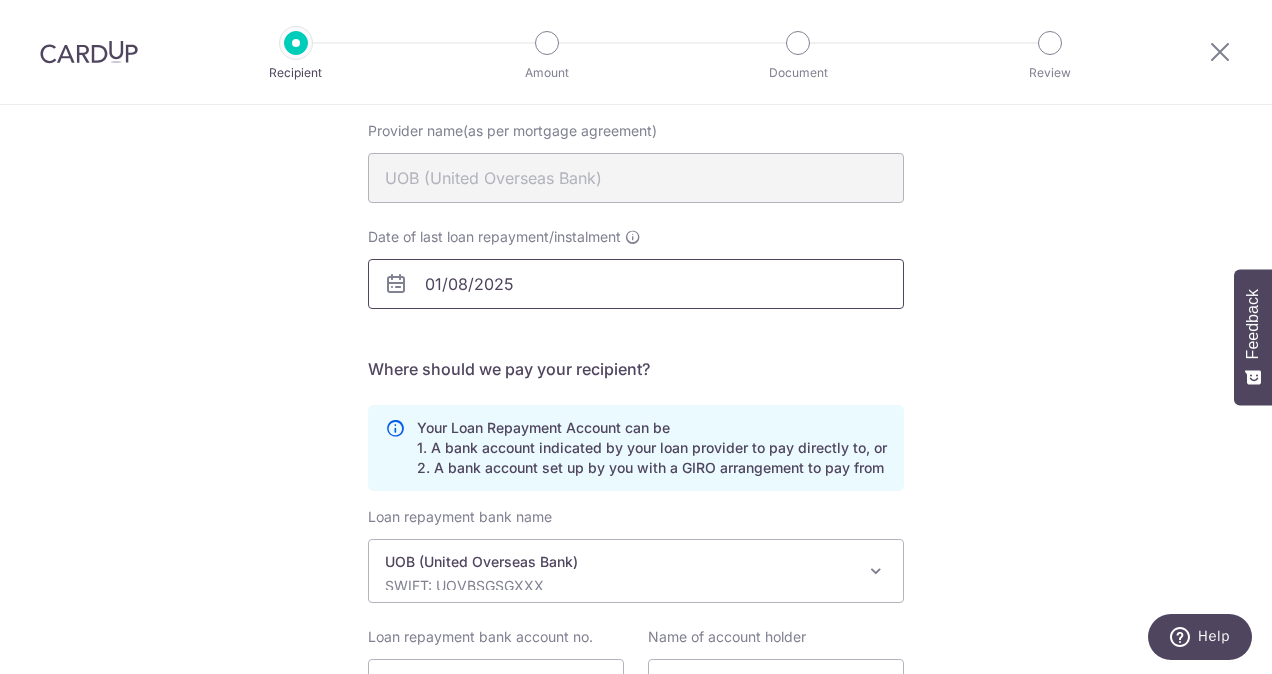 click on "01/08/2025" at bounding box center [636, 284] 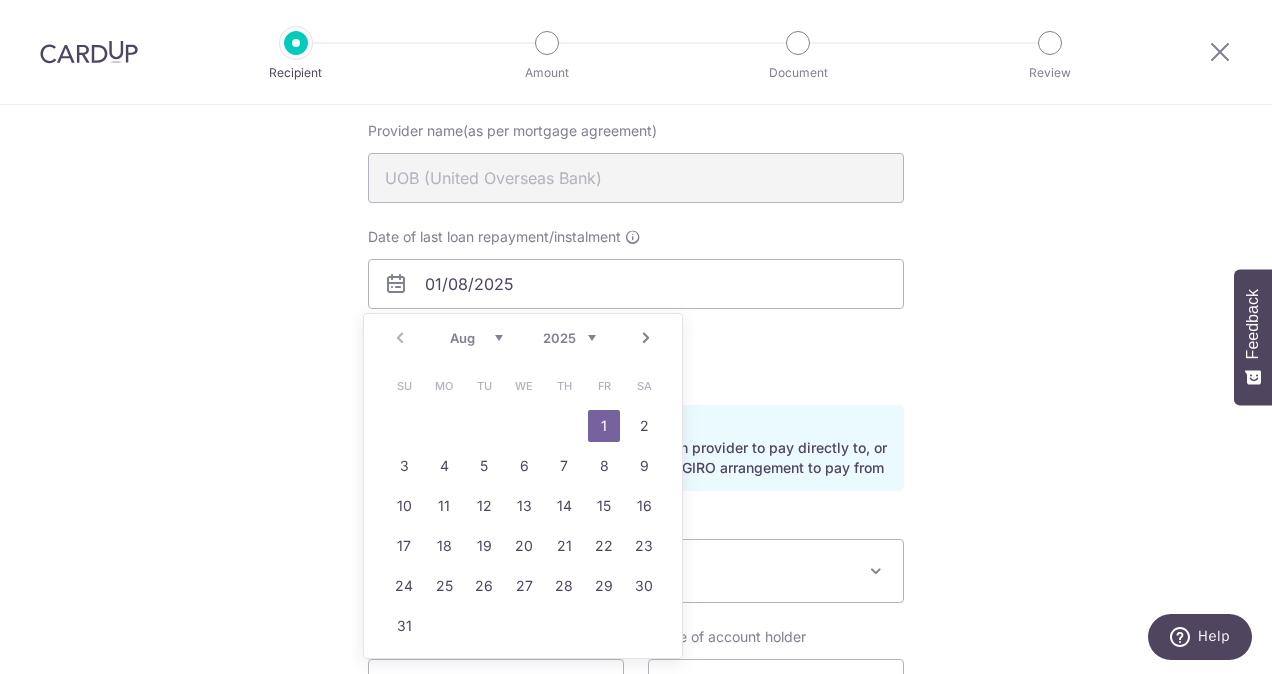 click on "2025 2026 2027 2028 2029 2030 2031 2032 2033 2034 2035" at bounding box center [569, 338] 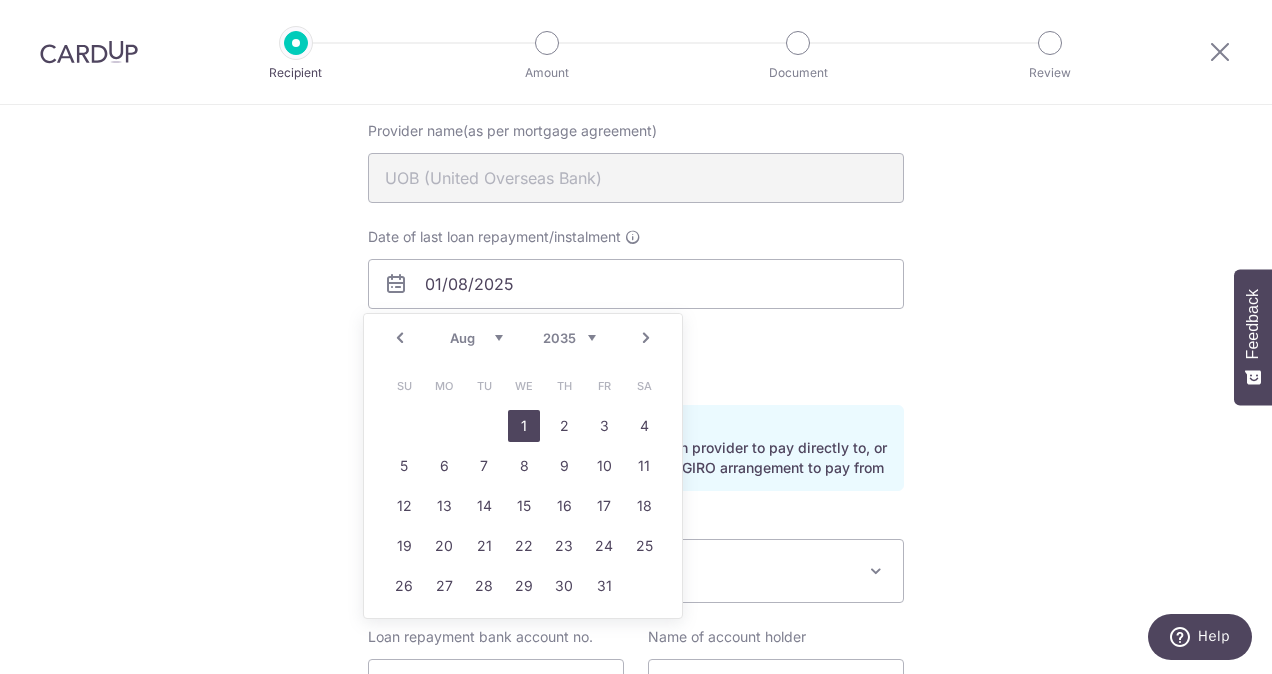 click on "1" at bounding box center (524, 426) 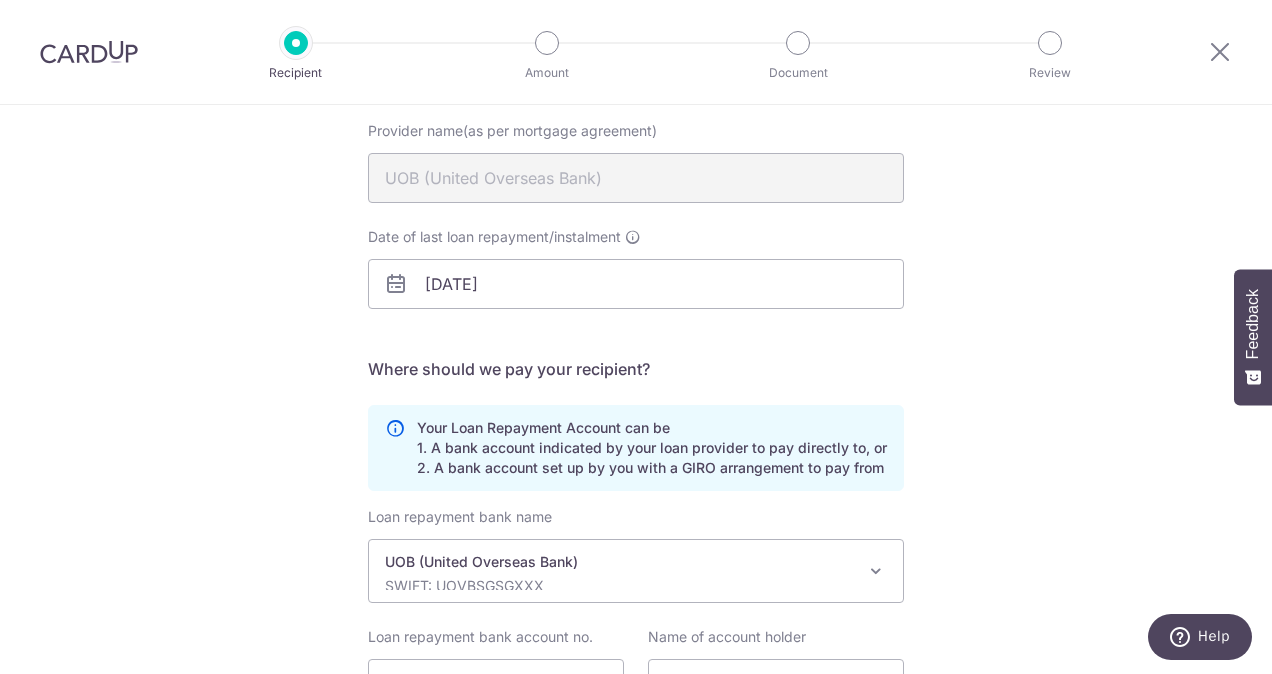 click on "Where should we pay your recipient?" at bounding box center (636, 369) 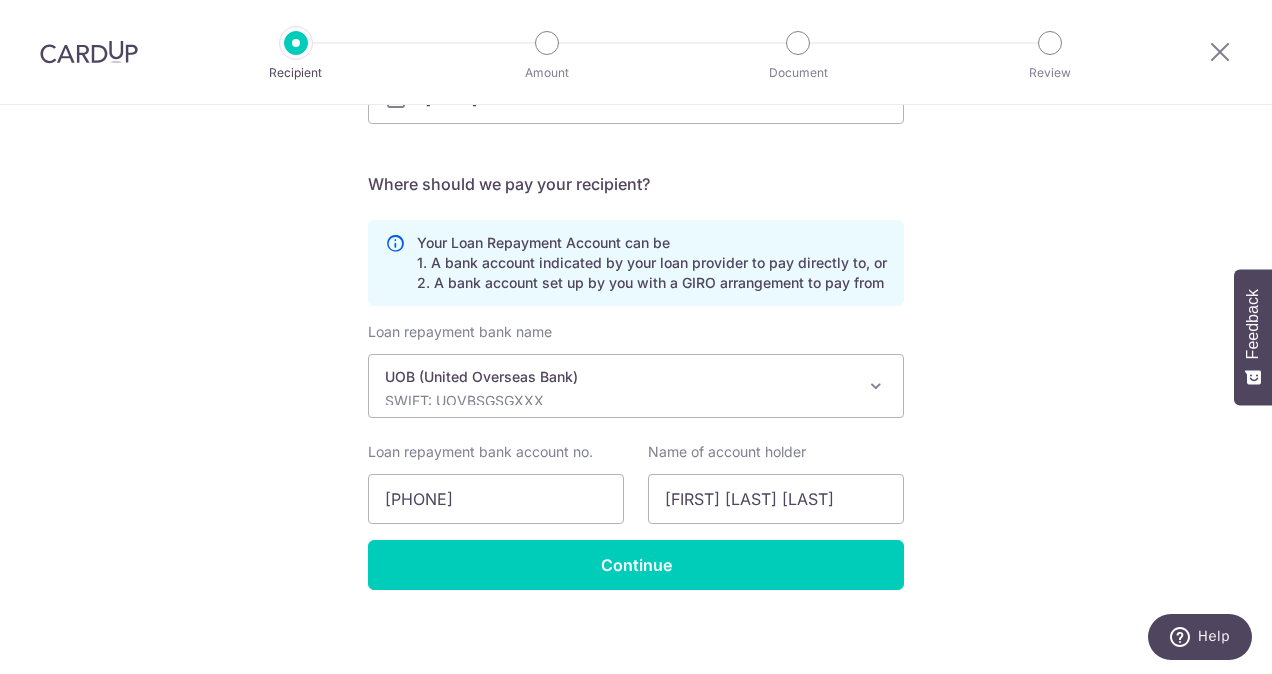 scroll, scrollTop: 393, scrollLeft: 0, axis: vertical 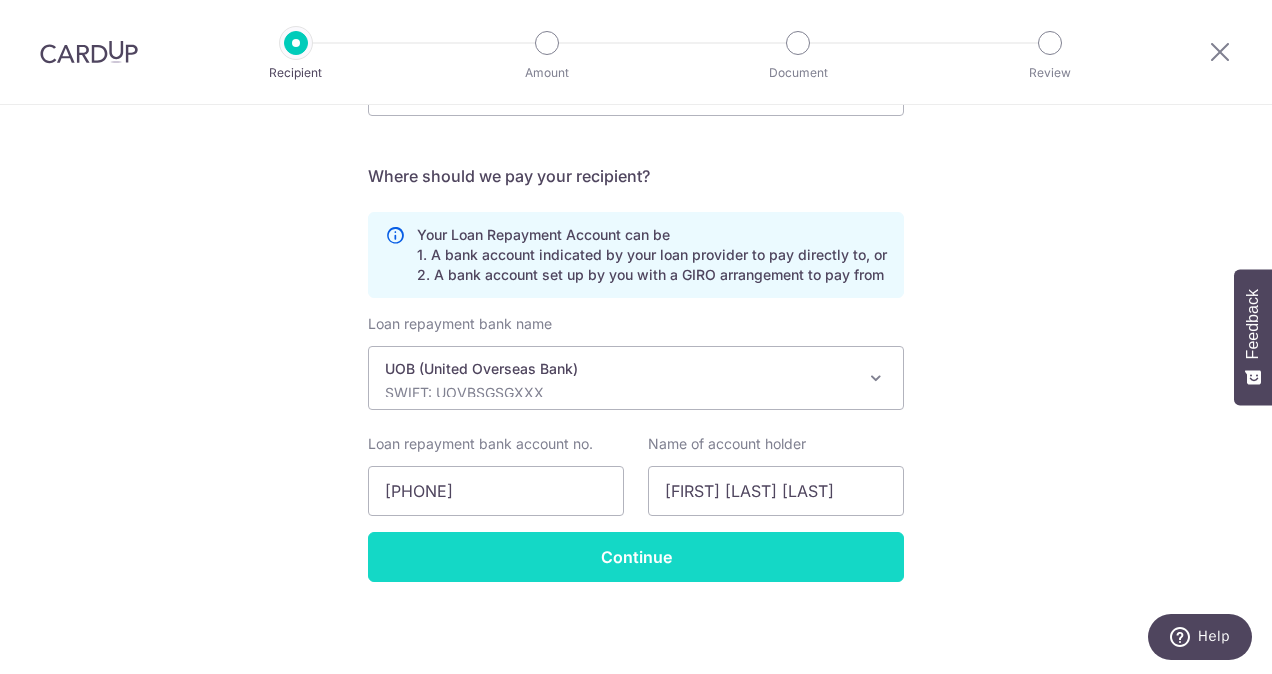 click on "Continue" at bounding box center (636, 557) 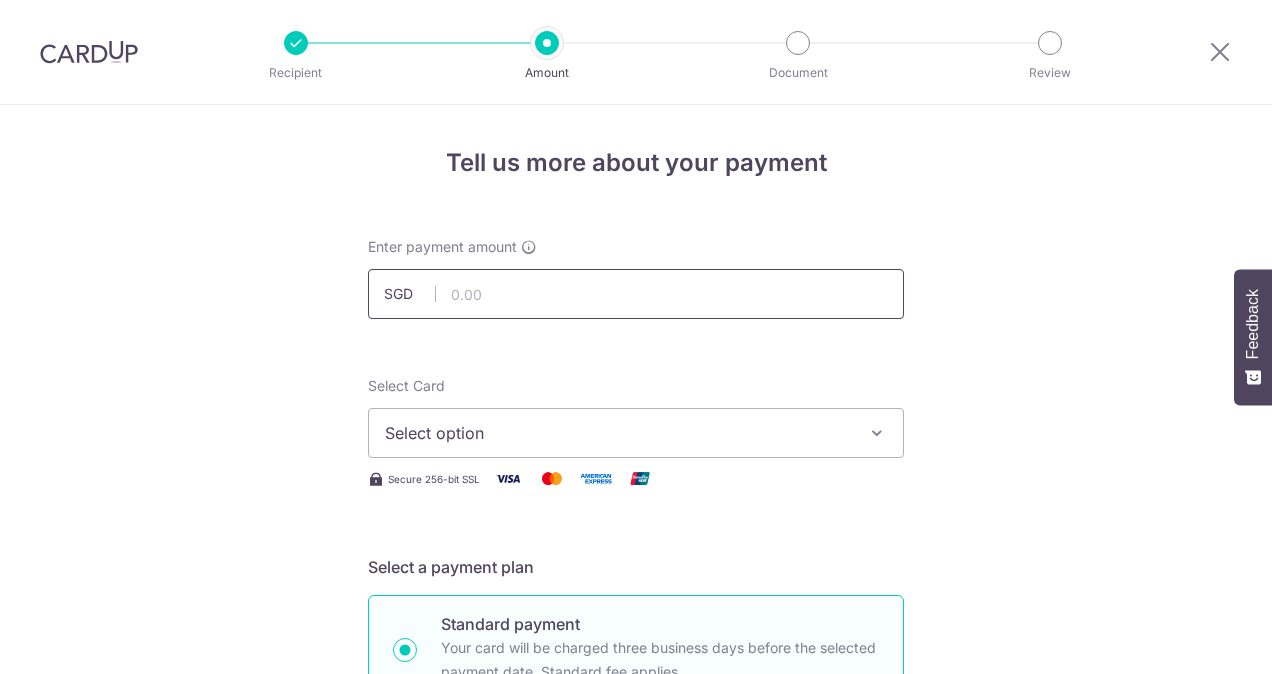 scroll, scrollTop: 0, scrollLeft: 0, axis: both 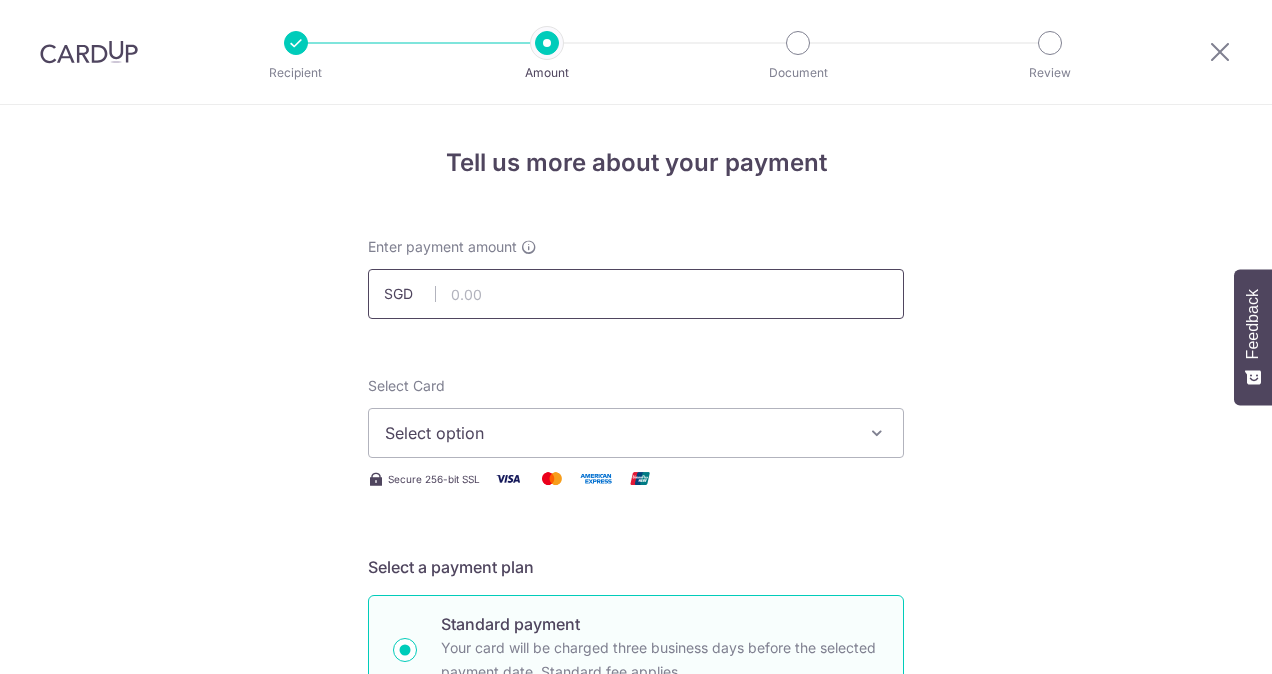 click at bounding box center [636, 294] 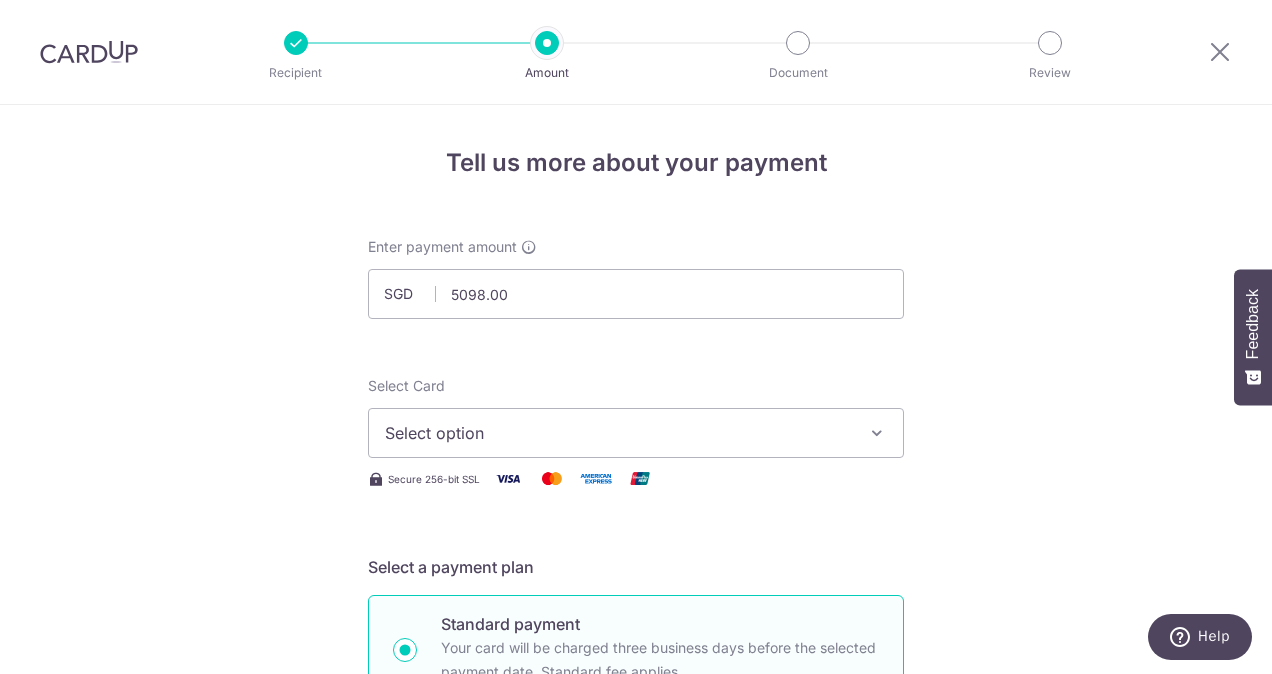 type on "5,098.00" 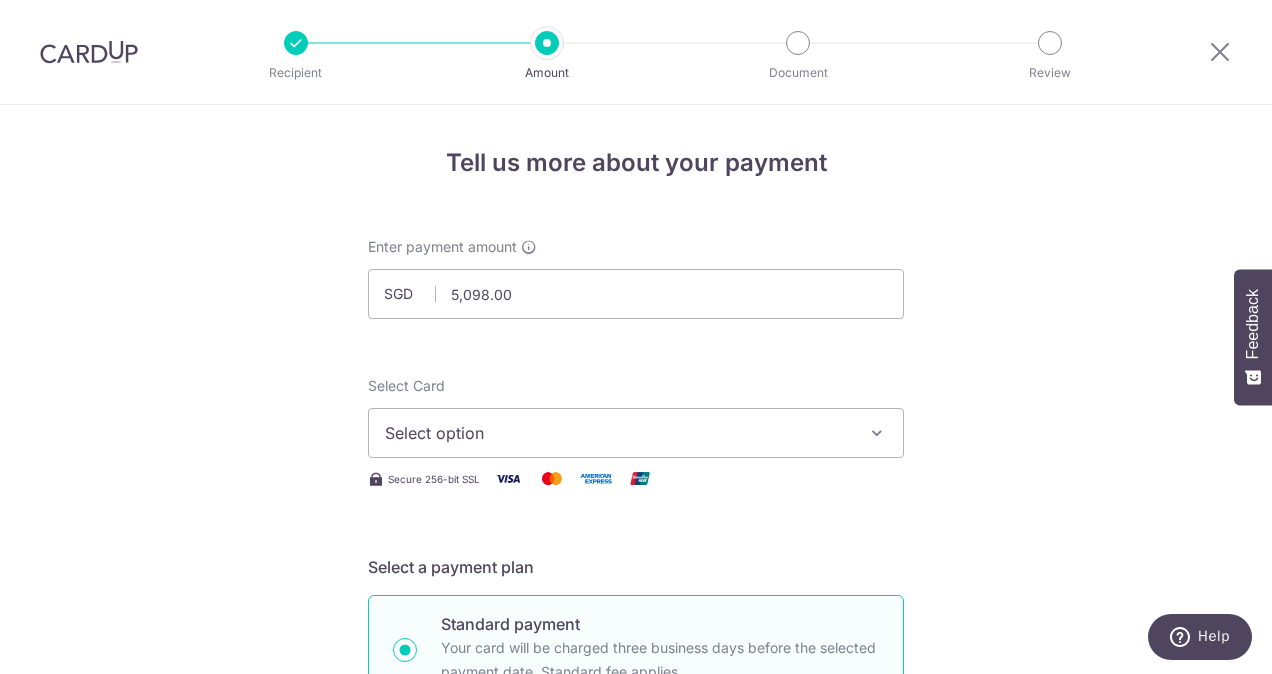 click on "Select option" at bounding box center (618, 433) 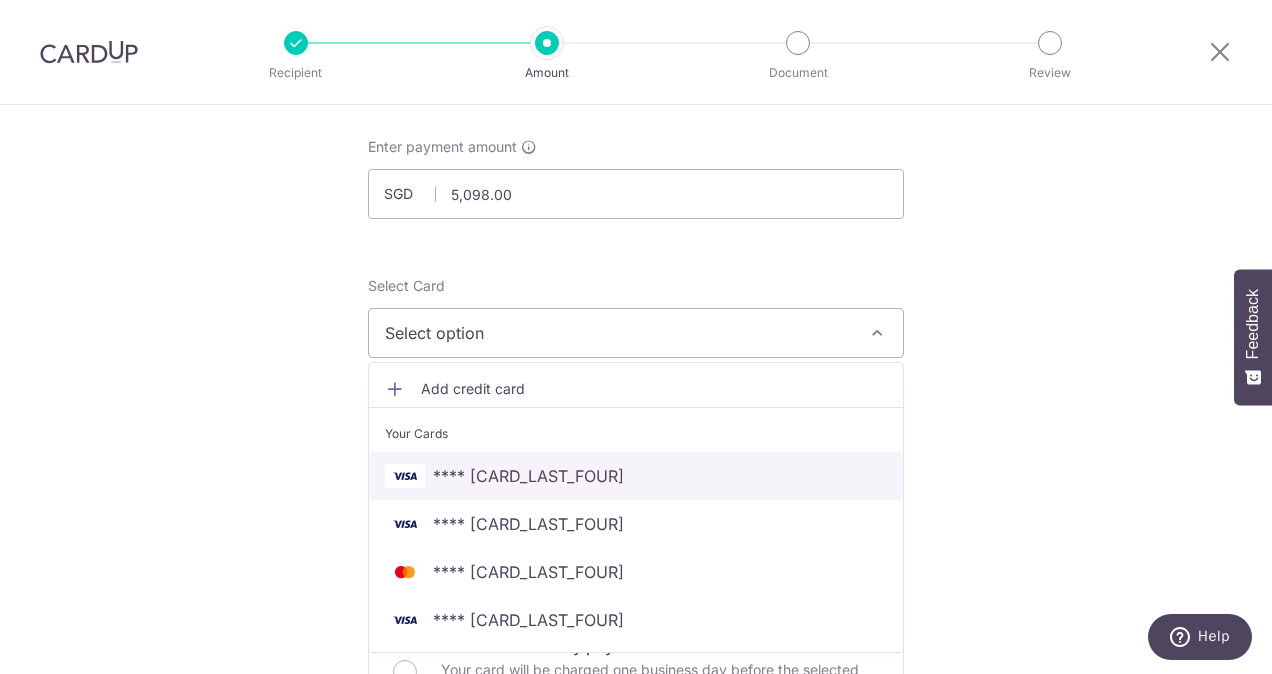 scroll, scrollTop: 200, scrollLeft: 0, axis: vertical 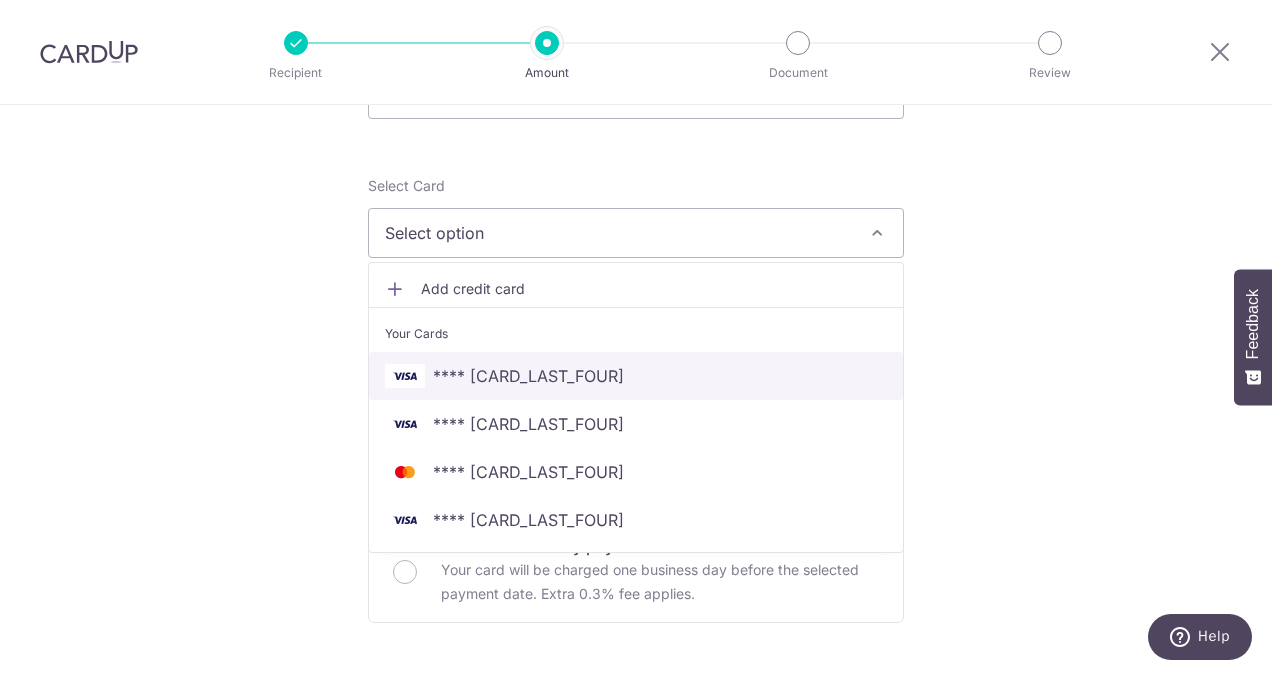 click on "**** [CARD_LAST_FOUR]" at bounding box center (636, 376) 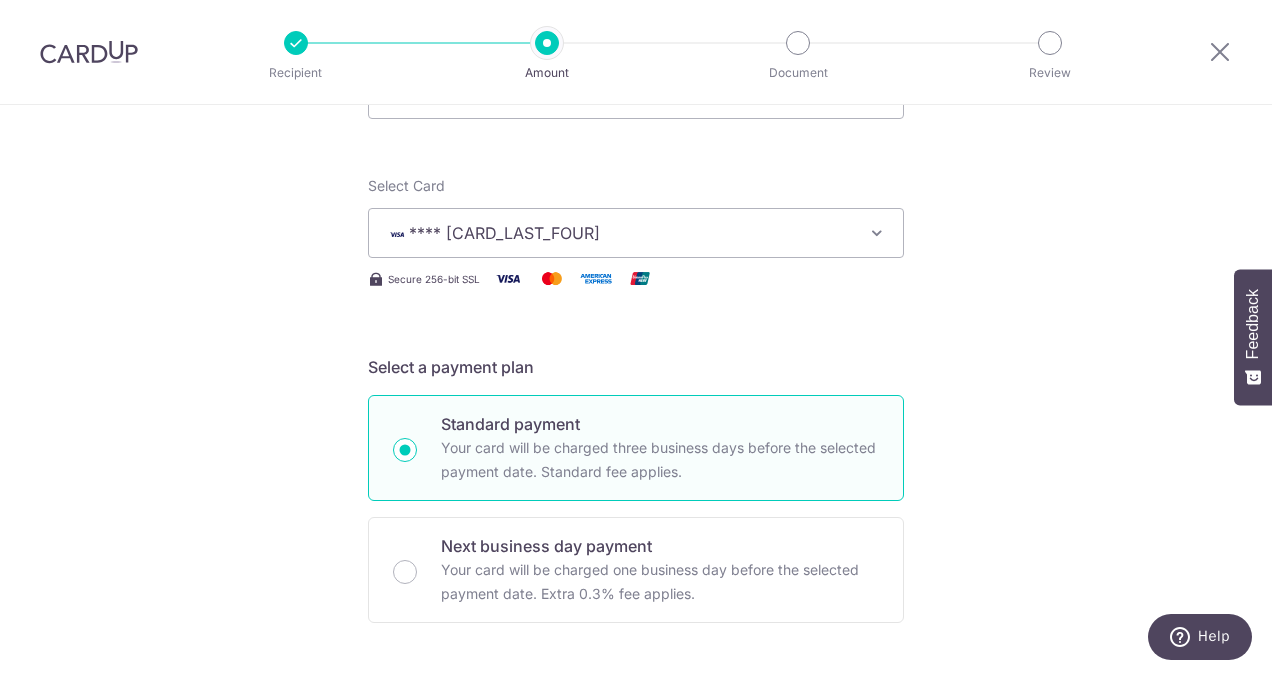 click on "**** [CARD_LAST_FOUR]" at bounding box center [618, 233] 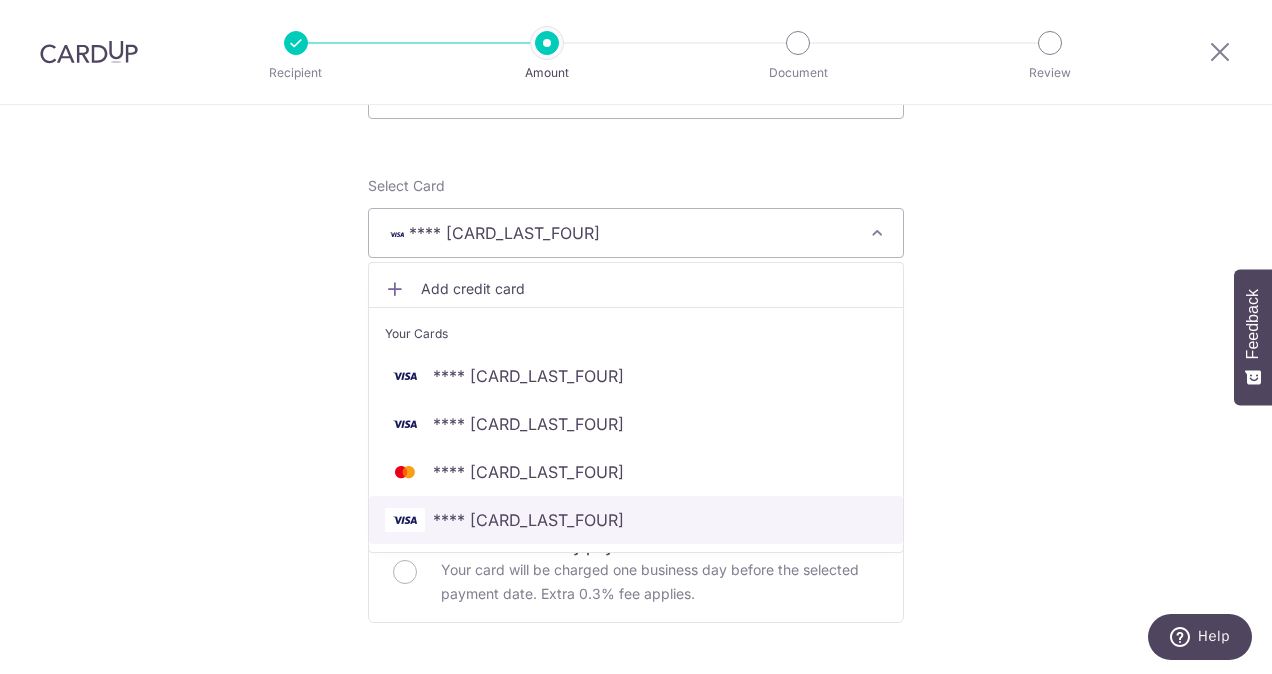 click on "**** [CARD_LAST_FOUR]" at bounding box center [636, 520] 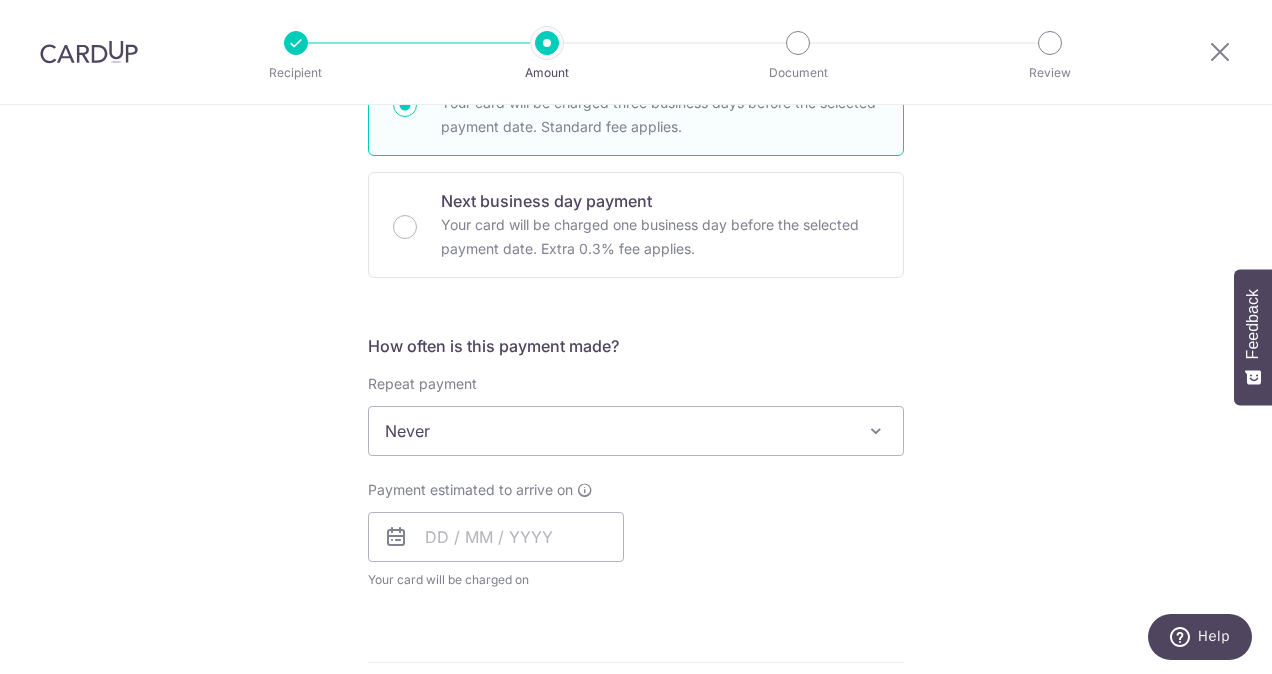 scroll, scrollTop: 700, scrollLeft: 0, axis: vertical 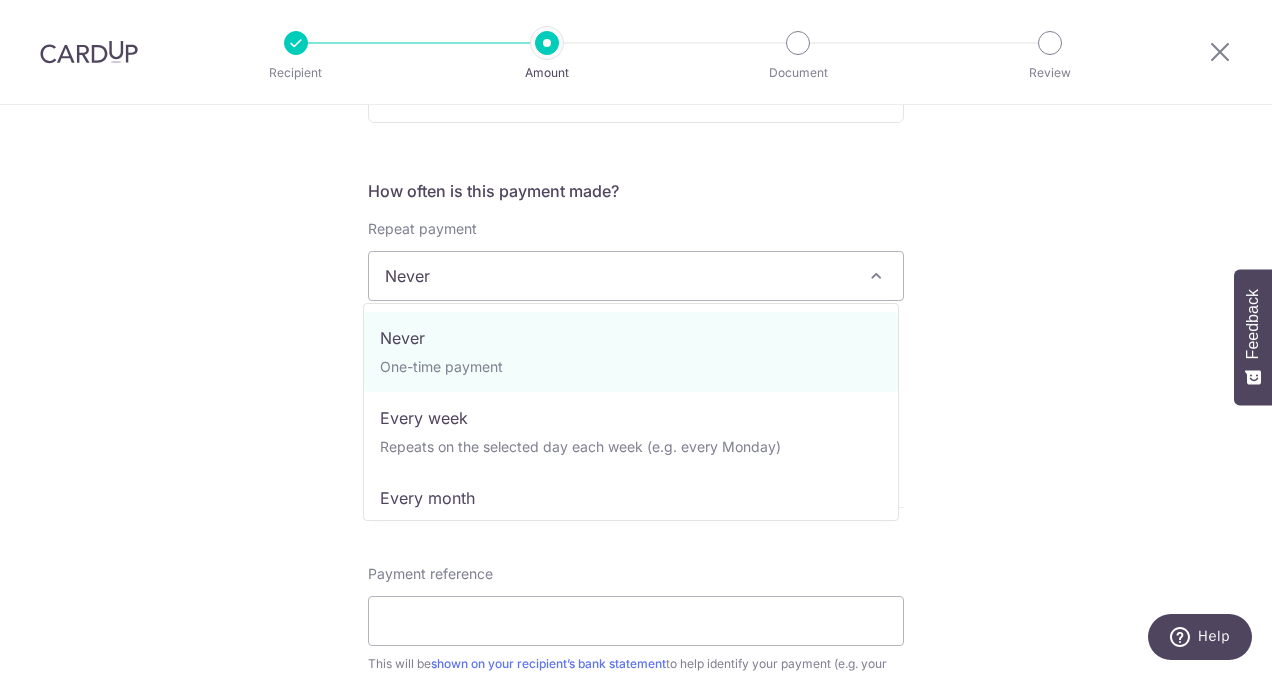 click on "Never" at bounding box center [636, 276] 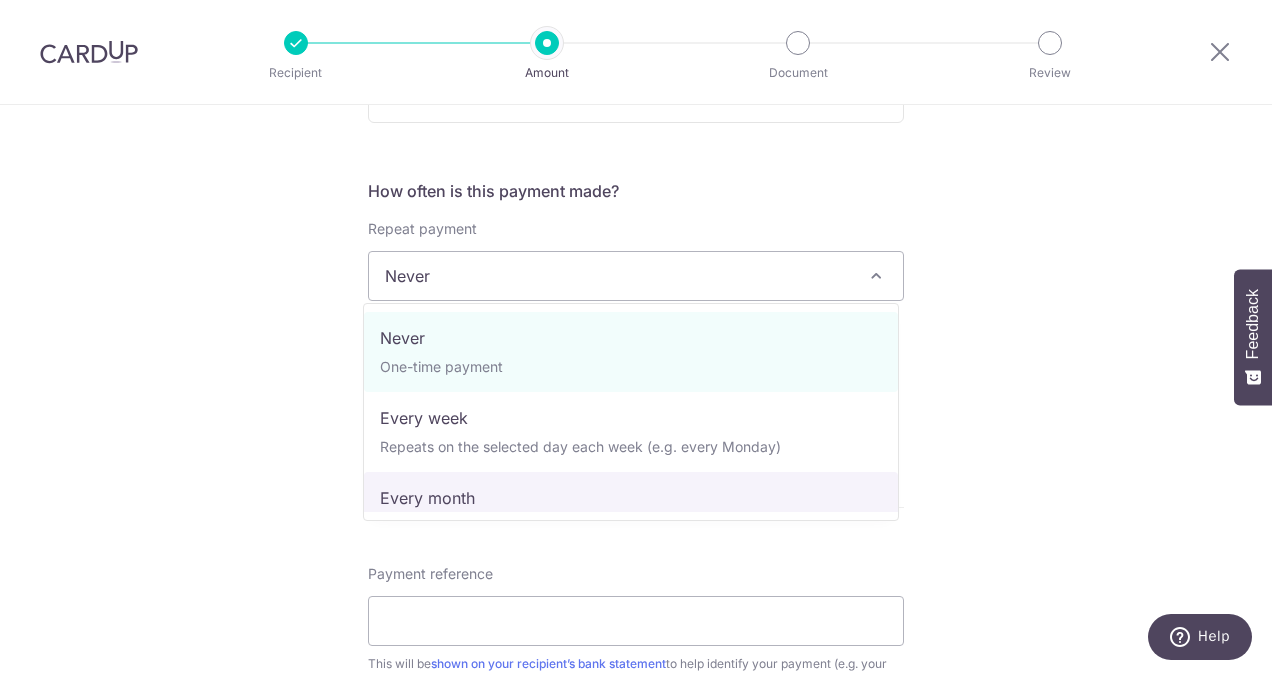 select on "3" 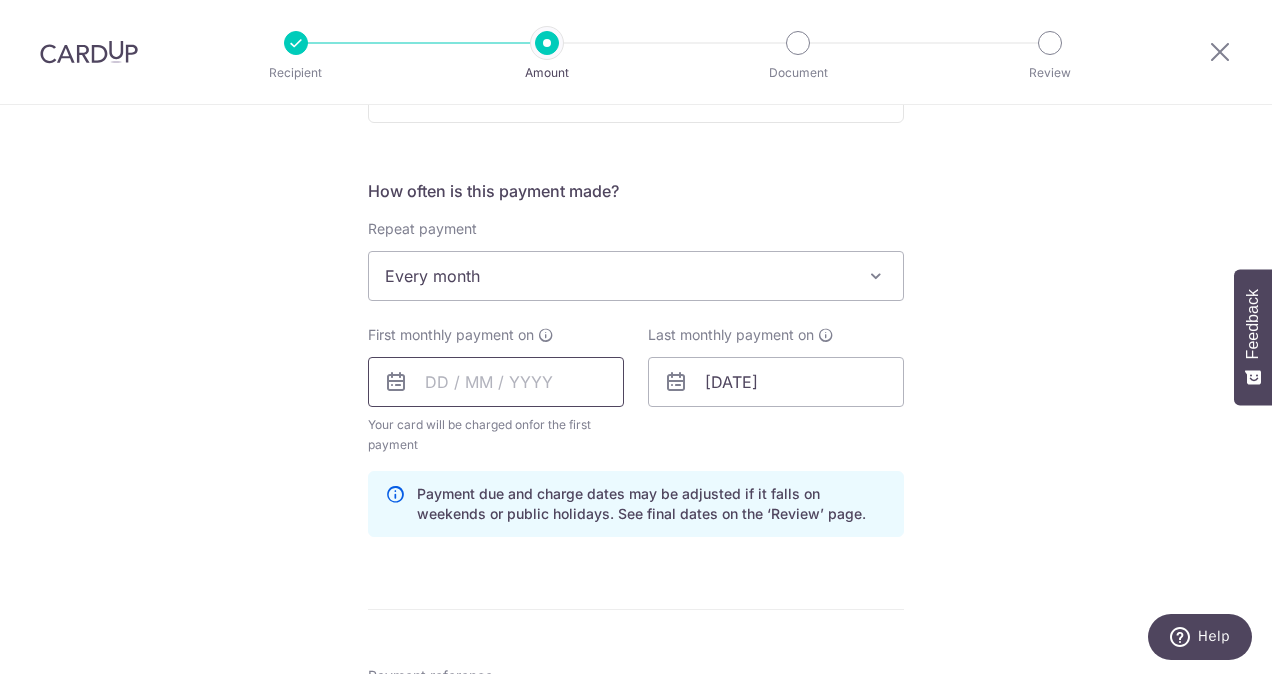 click at bounding box center (496, 382) 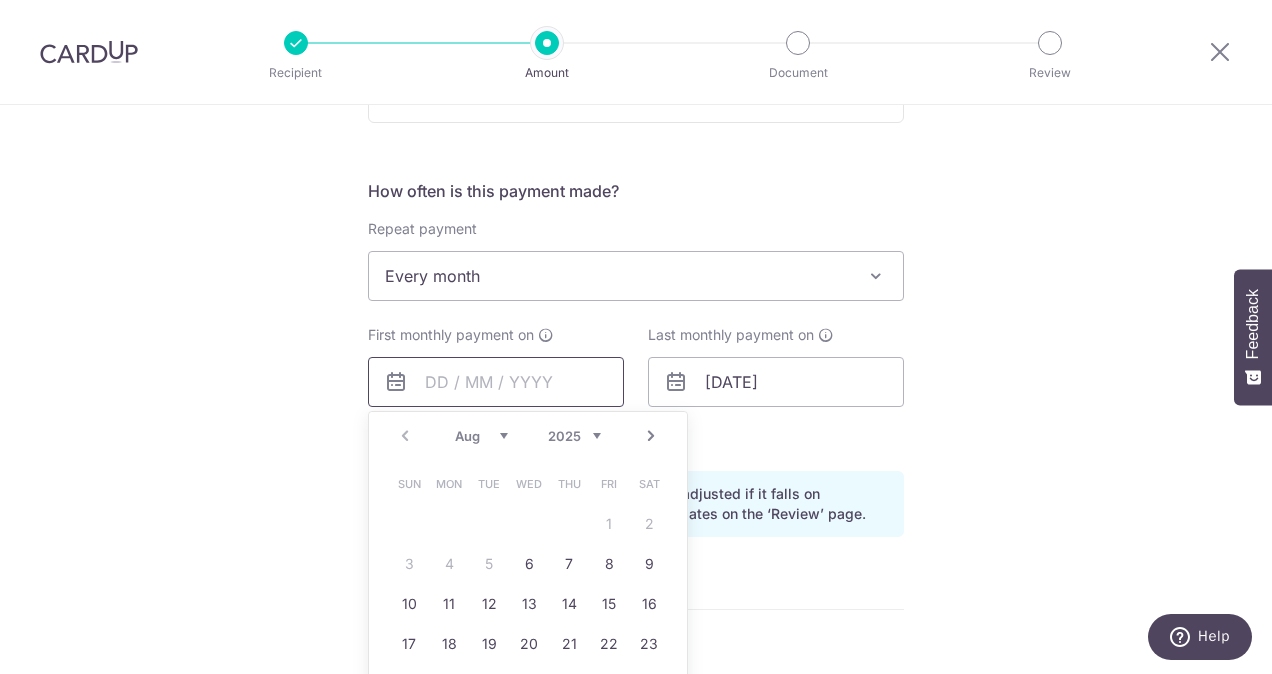 scroll, scrollTop: 800, scrollLeft: 0, axis: vertical 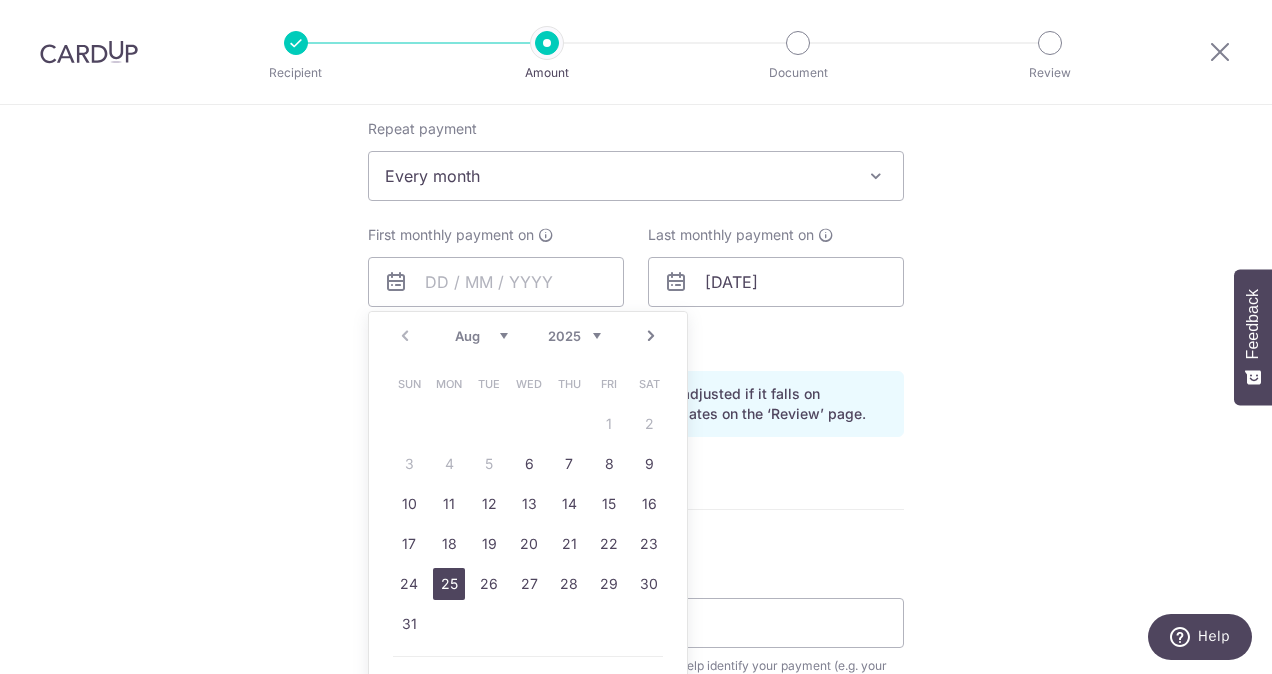 click on "25" at bounding box center (449, 584) 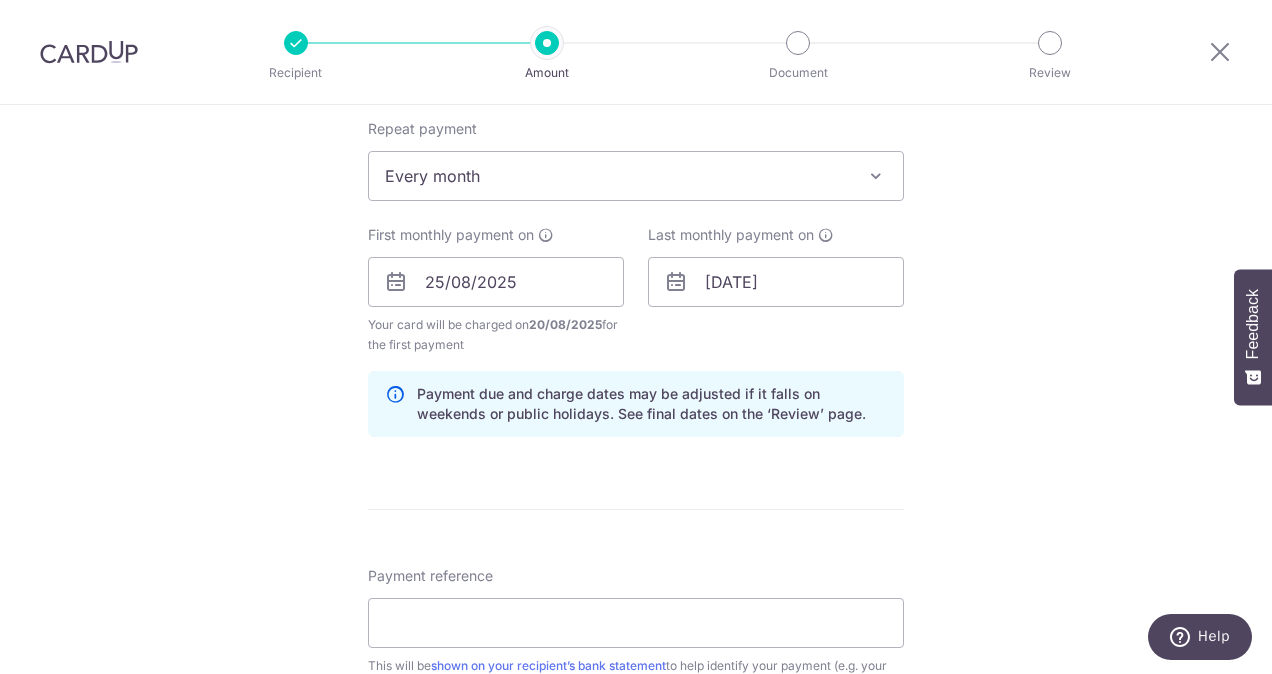 click on "SGD 5,098.00 5098.00 **** [CARD_LAST_FOUR] **** [CARD_LAST_FOUR] **** [CARD_LAST_FOUR] **** [CARD_LAST_FOUR]" at bounding box center [636, 279] 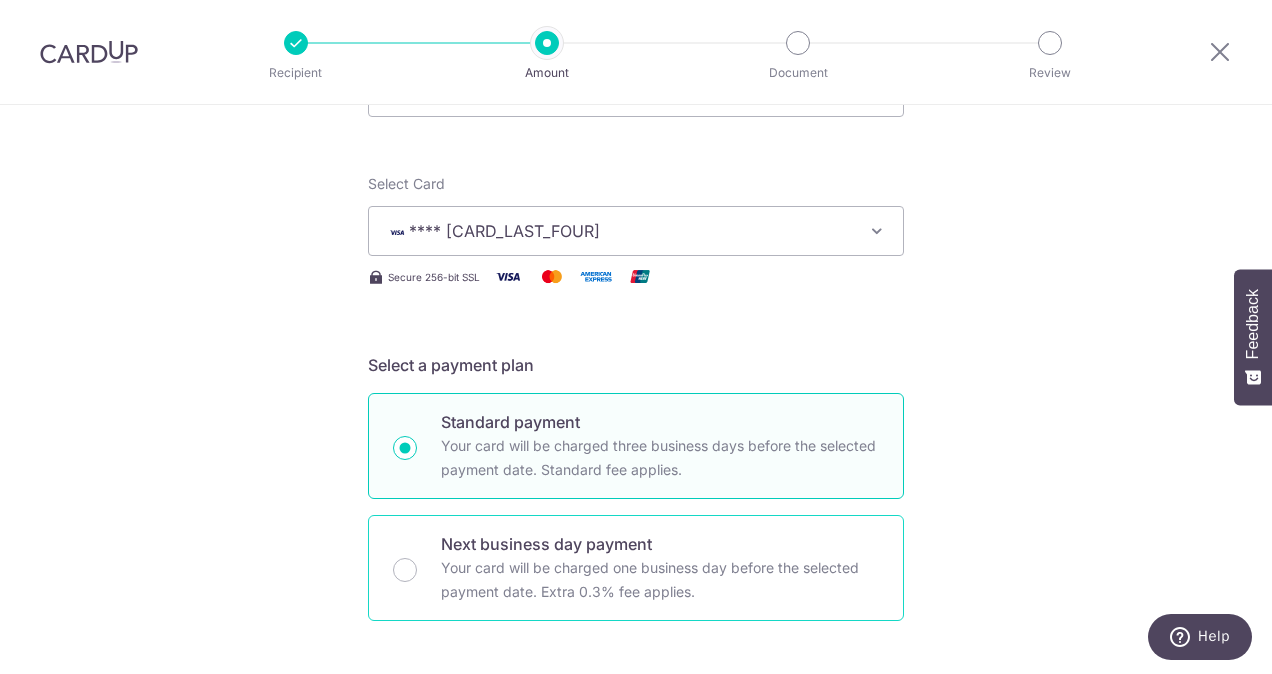 scroll, scrollTop: 0, scrollLeft: 0, axis: both 